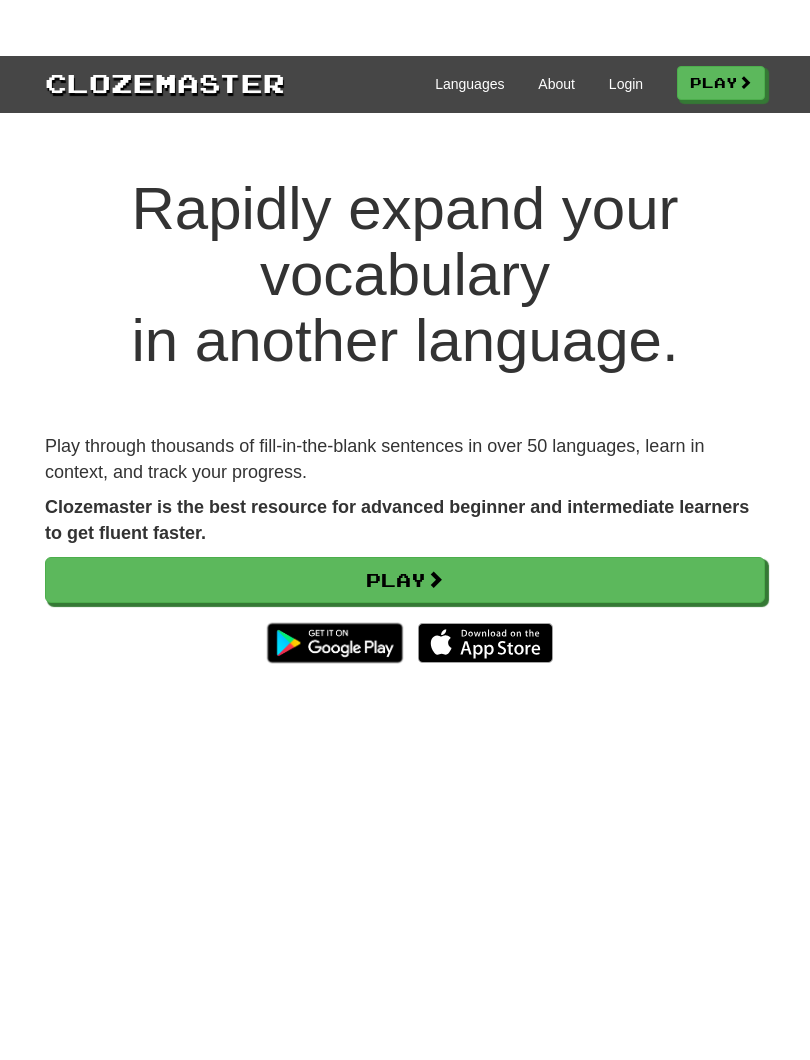 scroll, scrollTop: 39, scrollLeft: 0, axis: vertical 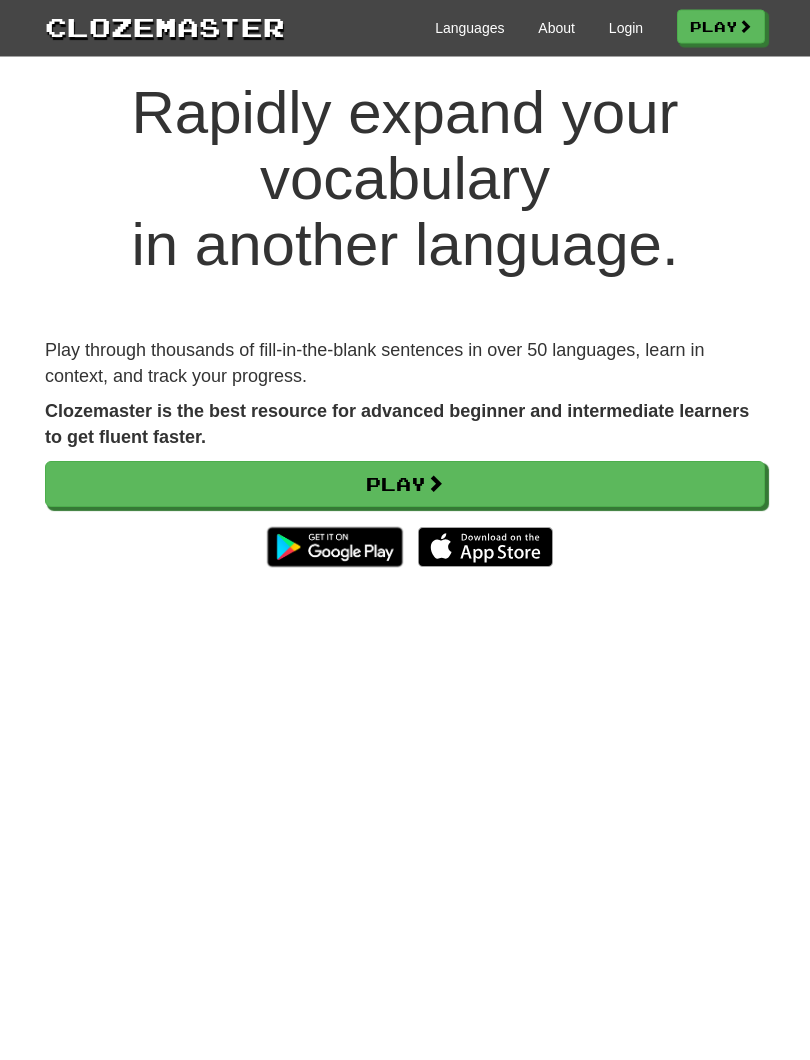 click at bounding box center (485, 548) 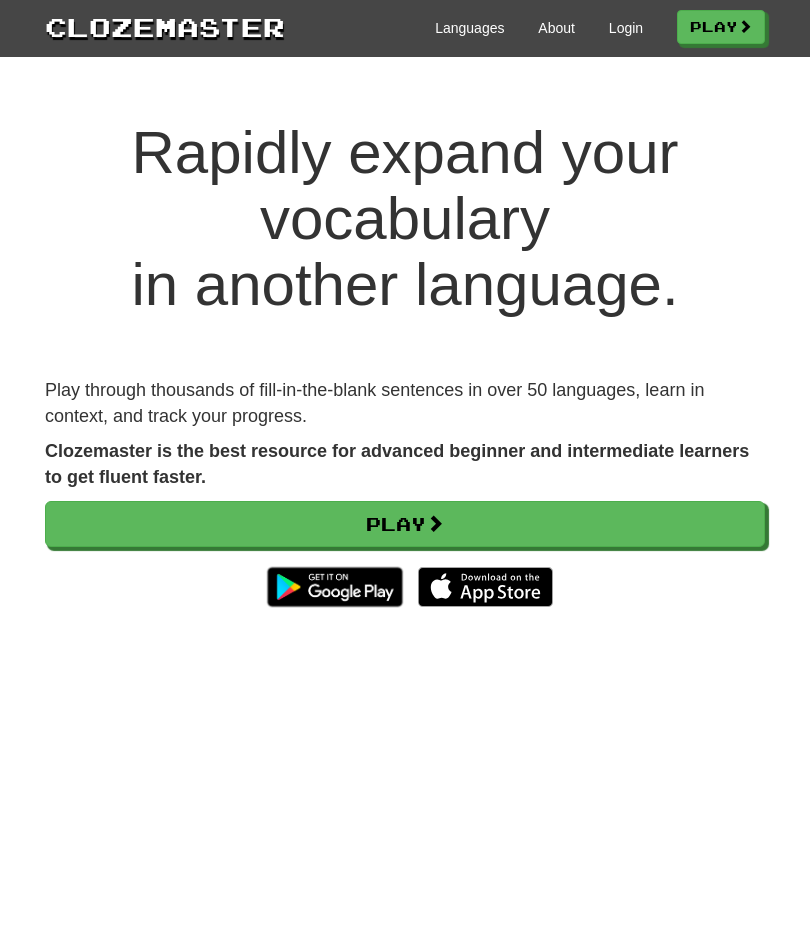 scroll, scrollTop: 0, scrollLeft: 0, axis: both 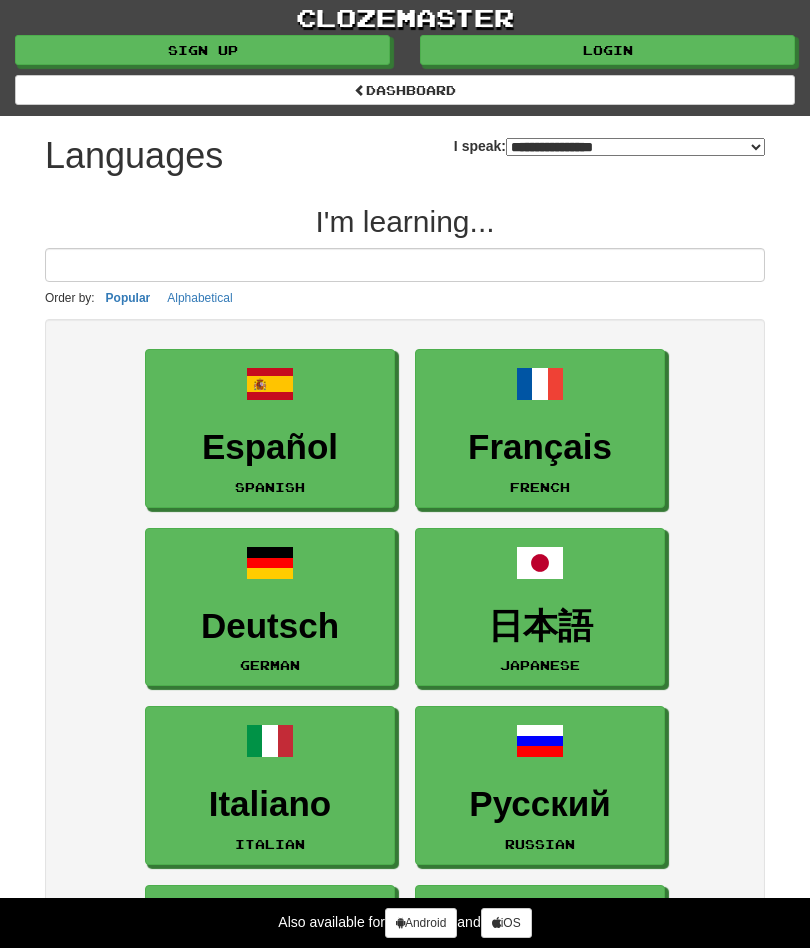 select on "*******" 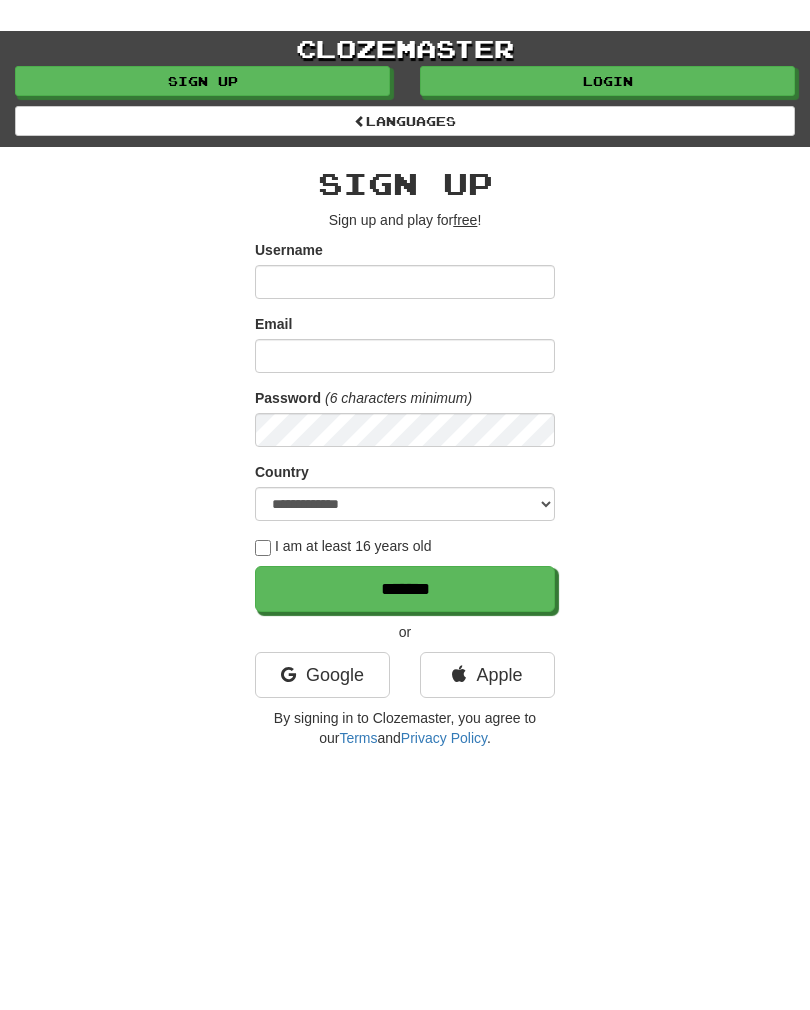 scroll, scrollTop: 0, scrollLeft: 0, axis: both 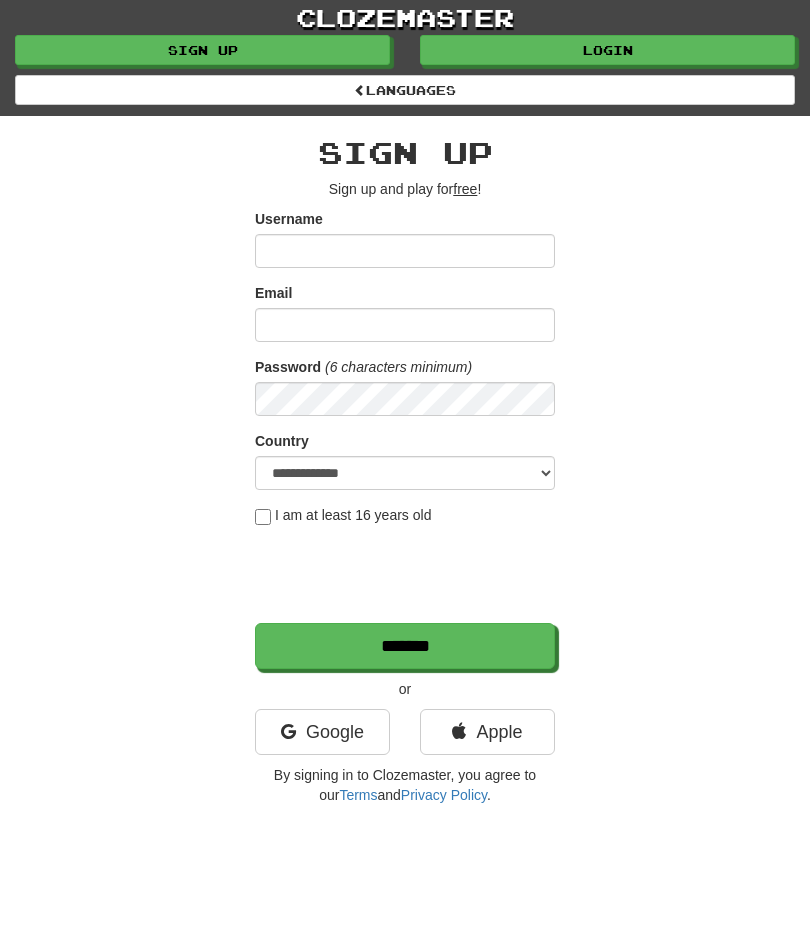 click on "Username" at bounding box center (405, 251) 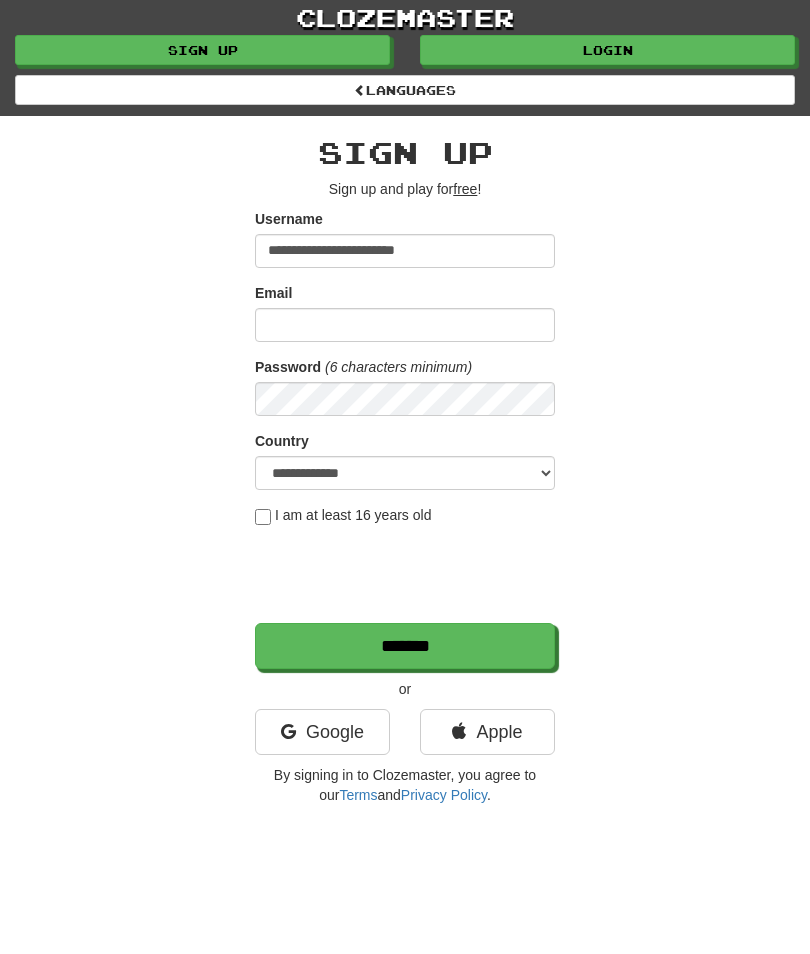 type on "**********" 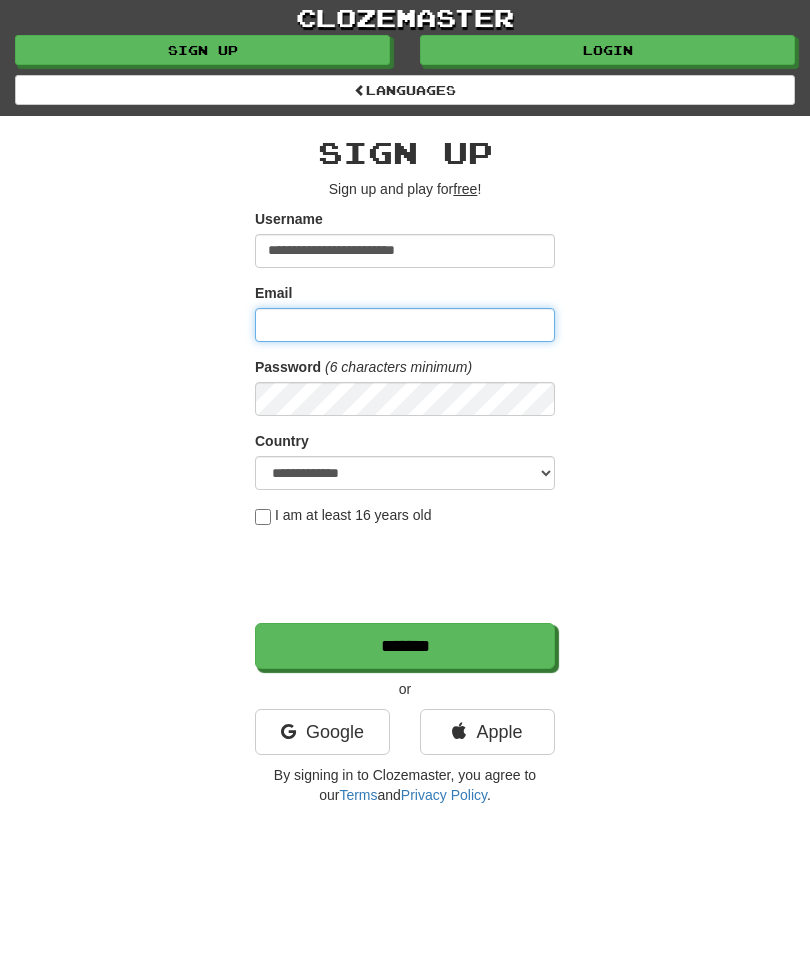 click on "Email" at bounding box center [405, 325] 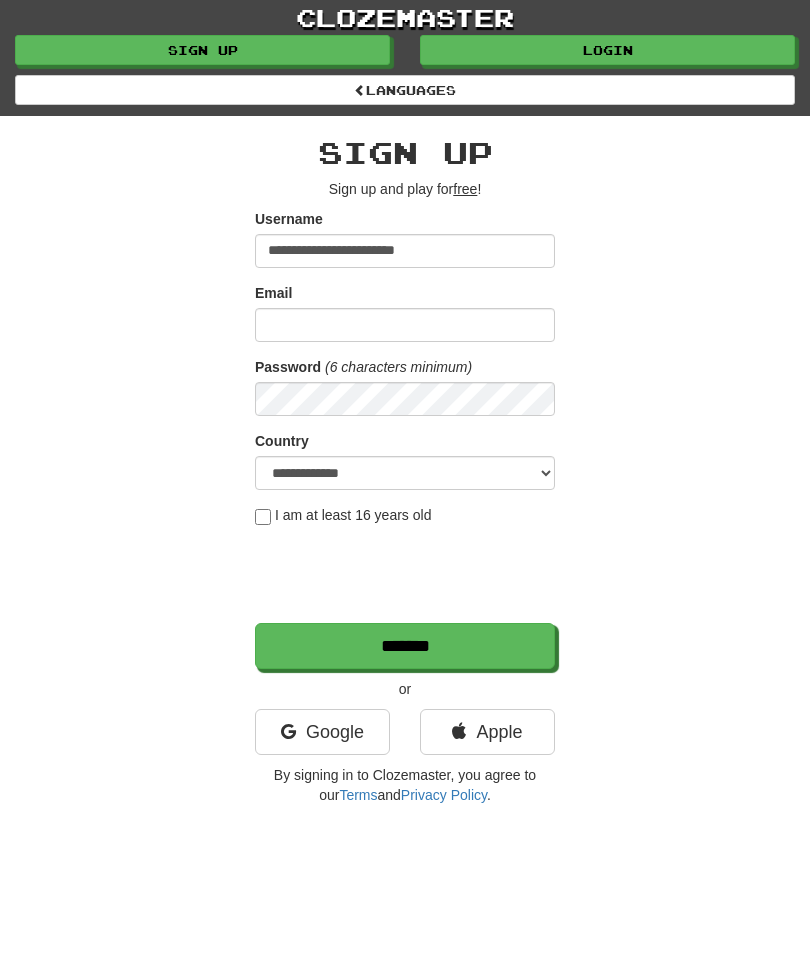 type on "**********" 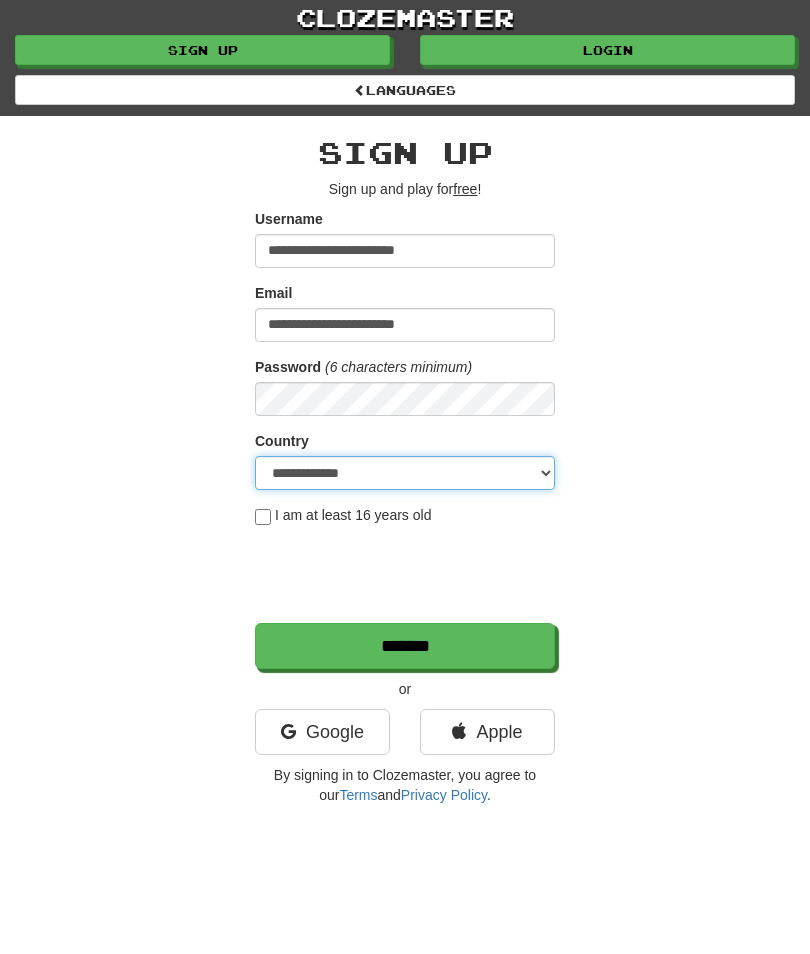 select on "**" 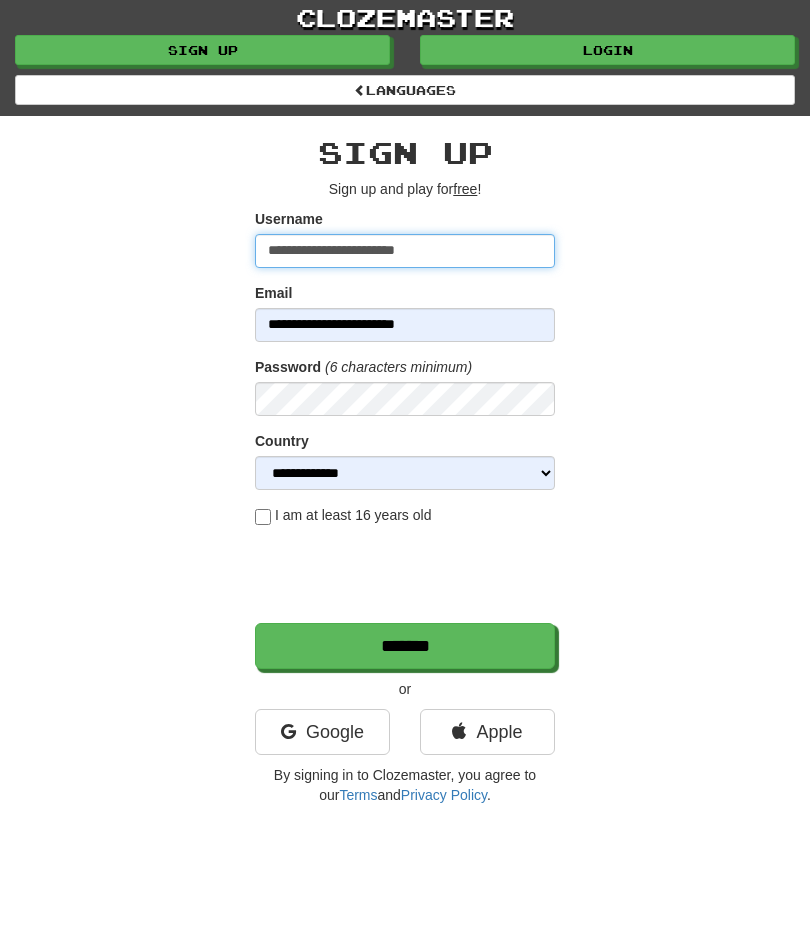 click on "**********" at bounding box center (405, 251) 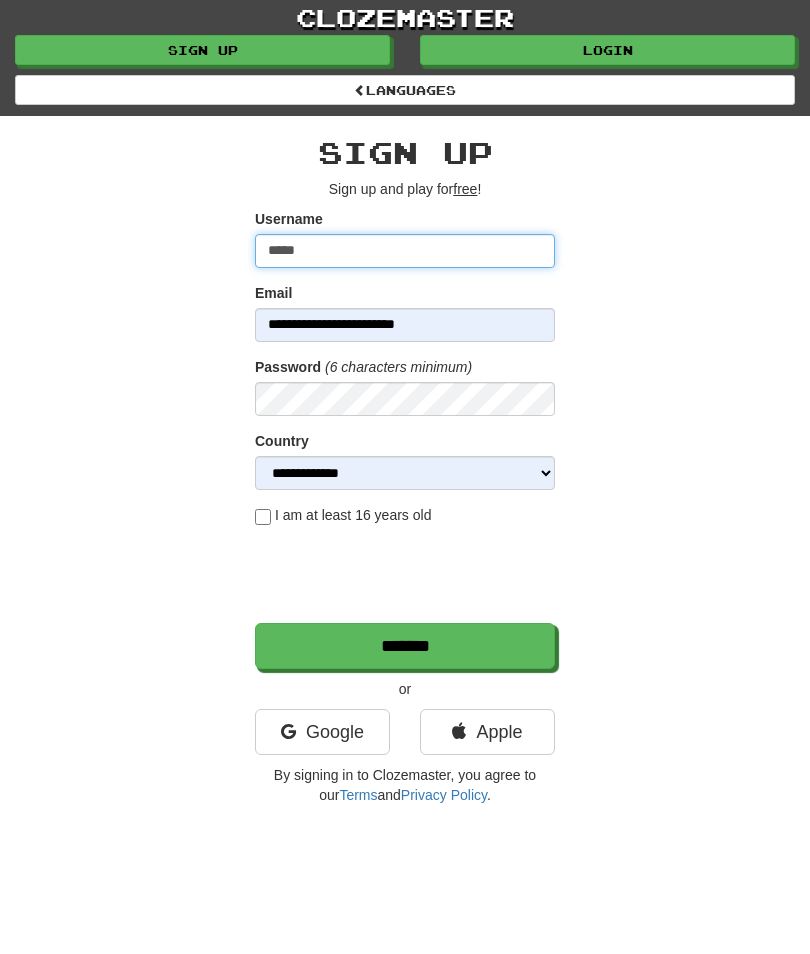 type on "****" 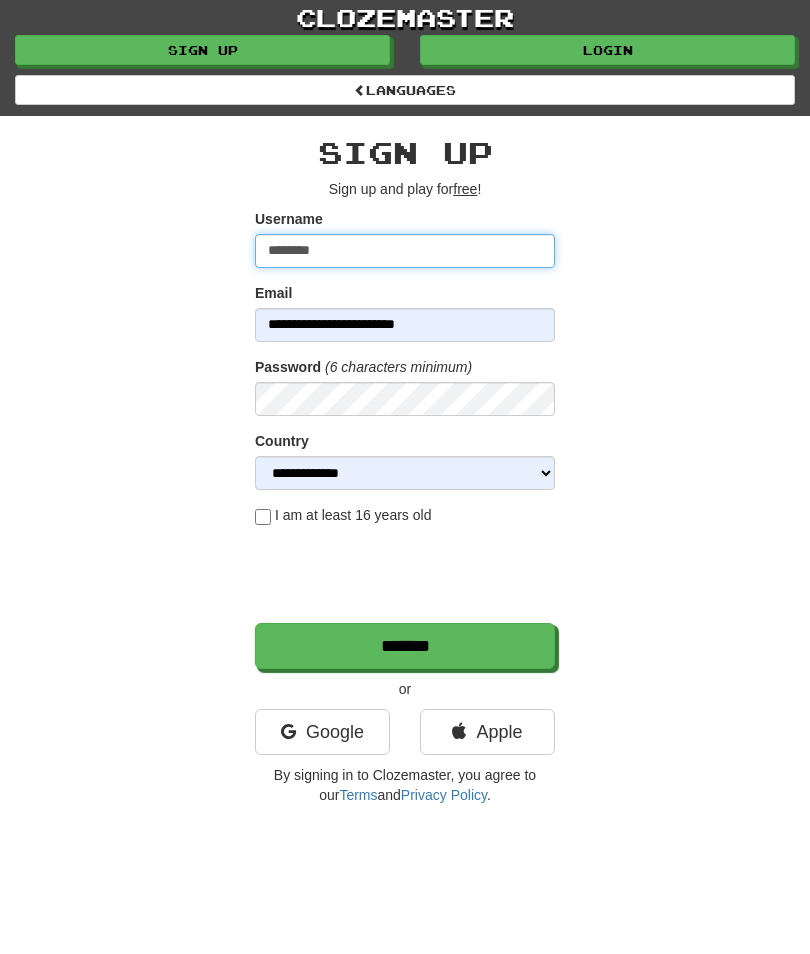 type on "********" 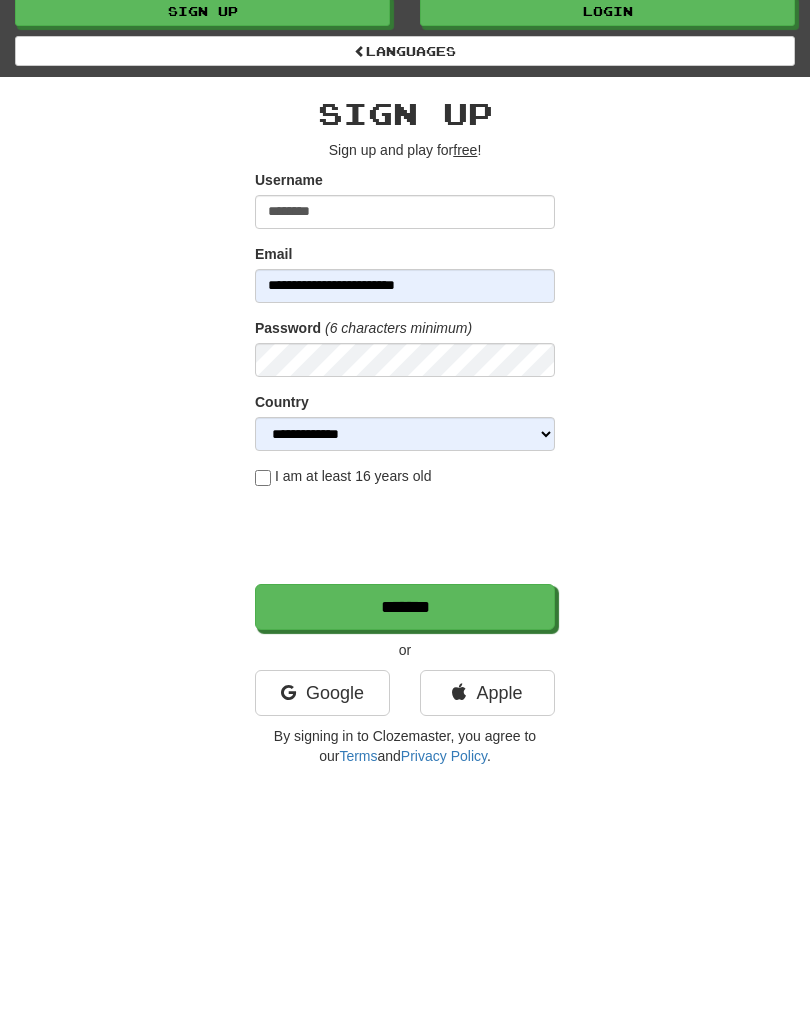 click on "I am at least 16 years old" at bounding box center (343, 515) 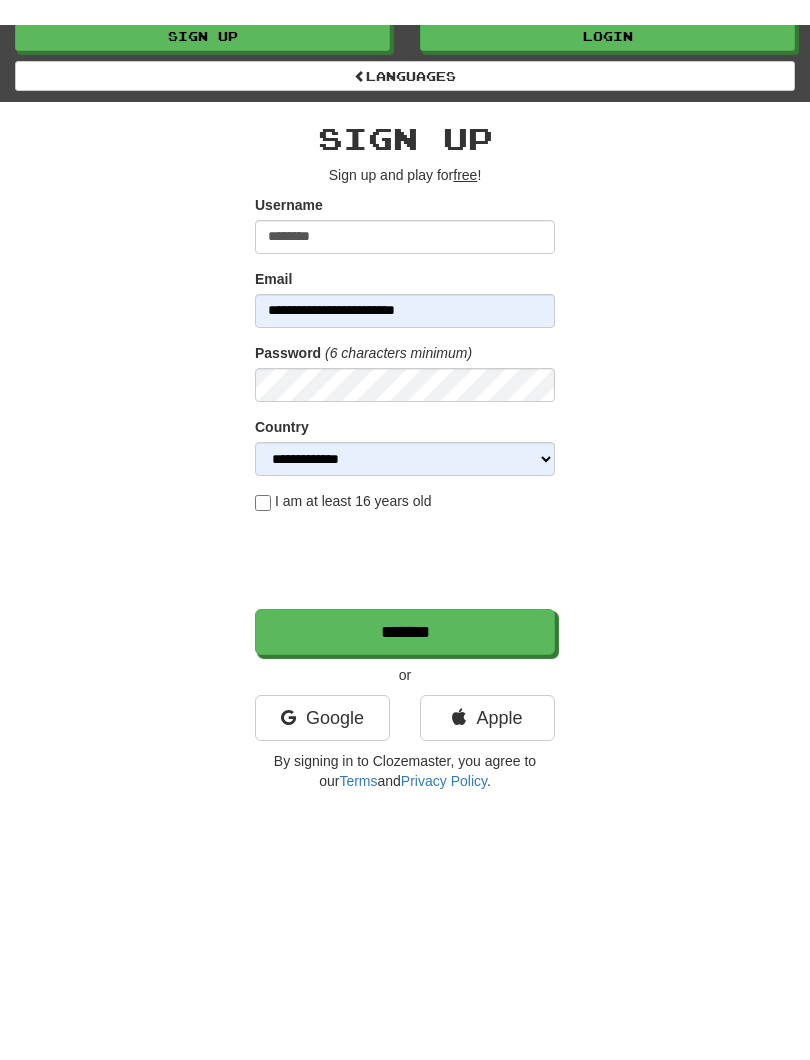 scroll, scrollTop: 39, scrollLeft: 0, axis: vertical 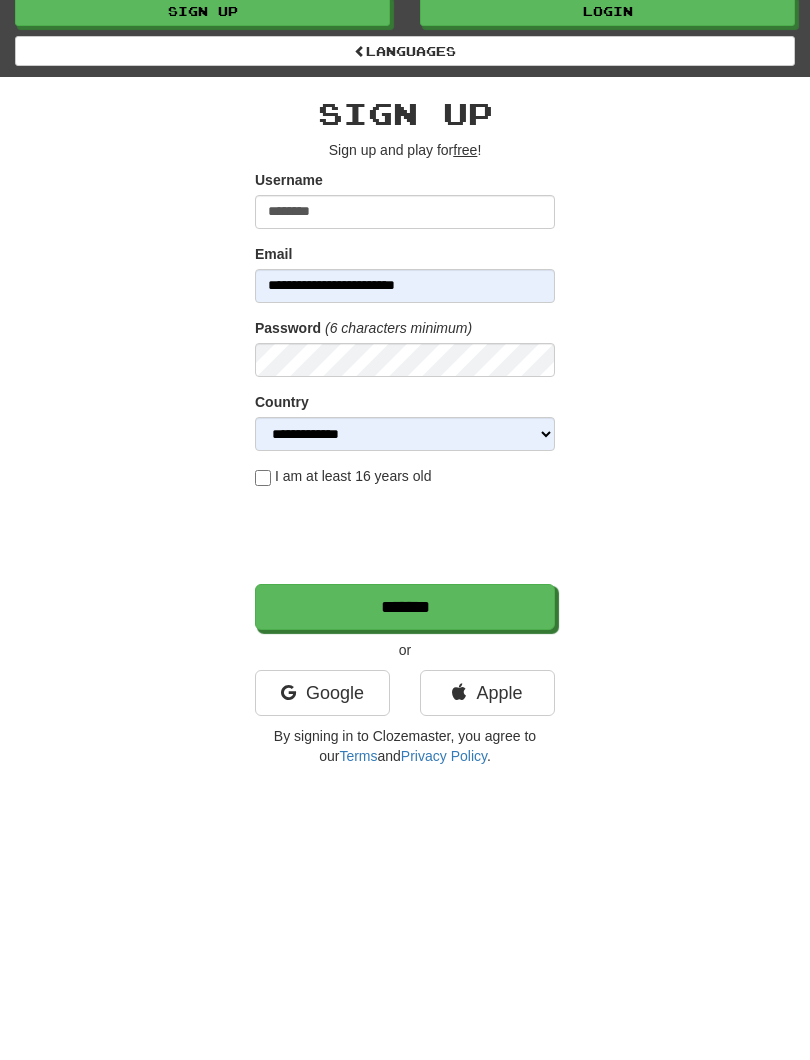 click on "*******" at bounding box center (405, 607) 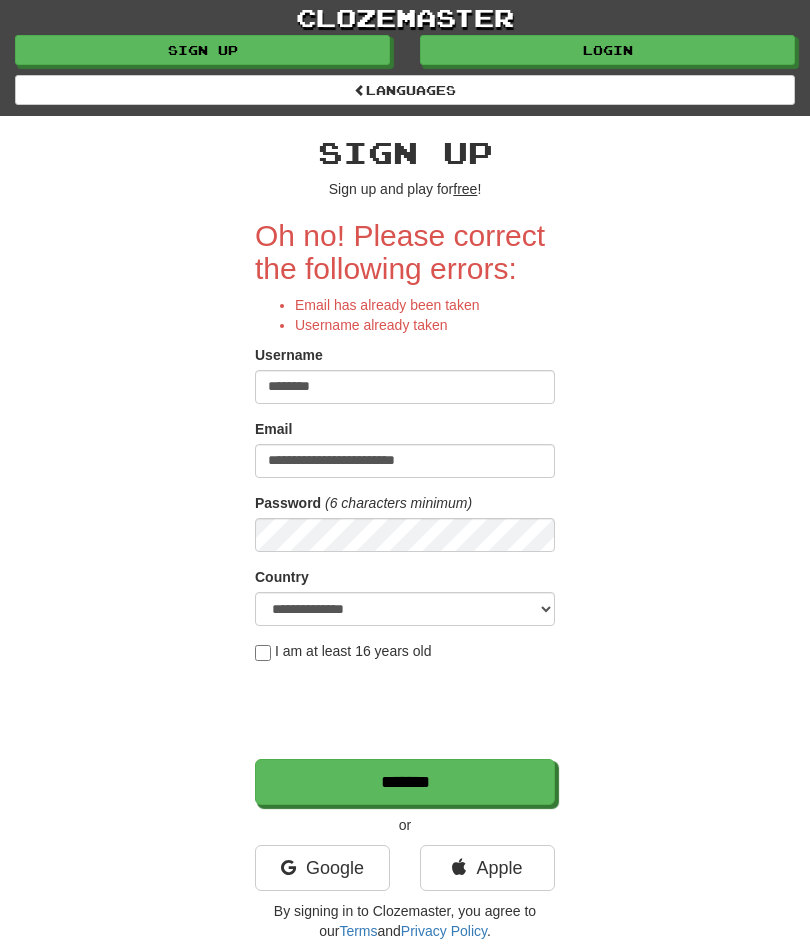 scroll, scrollTop: 0, scrollLeft: 0, axis: both 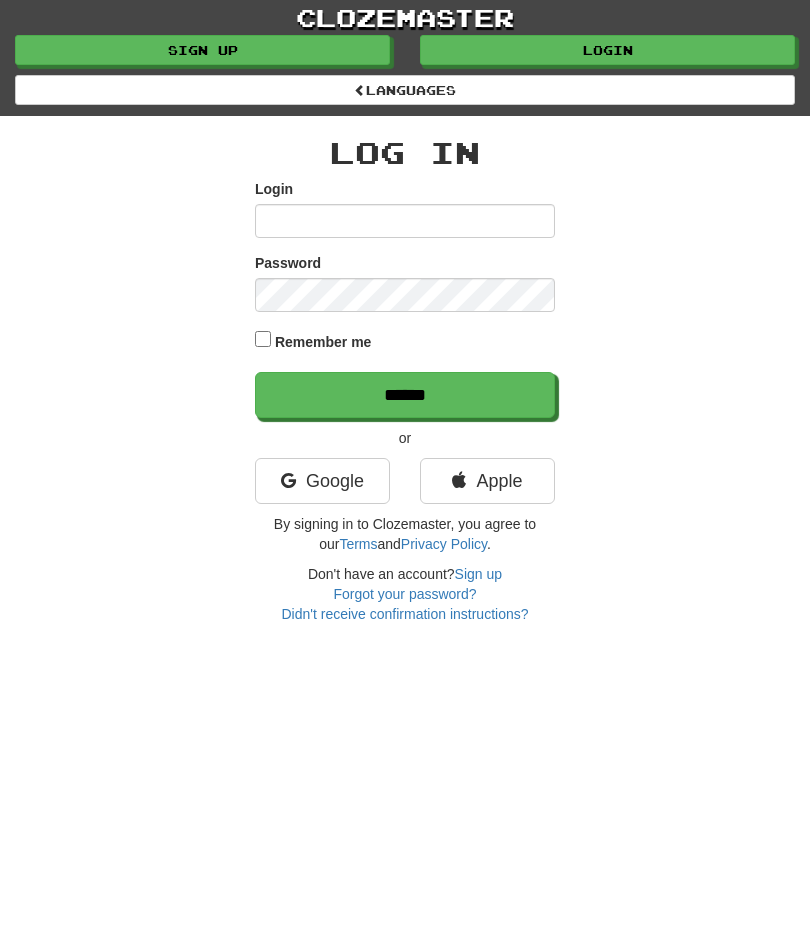 click on "Login" at bounding box center (405, 221) 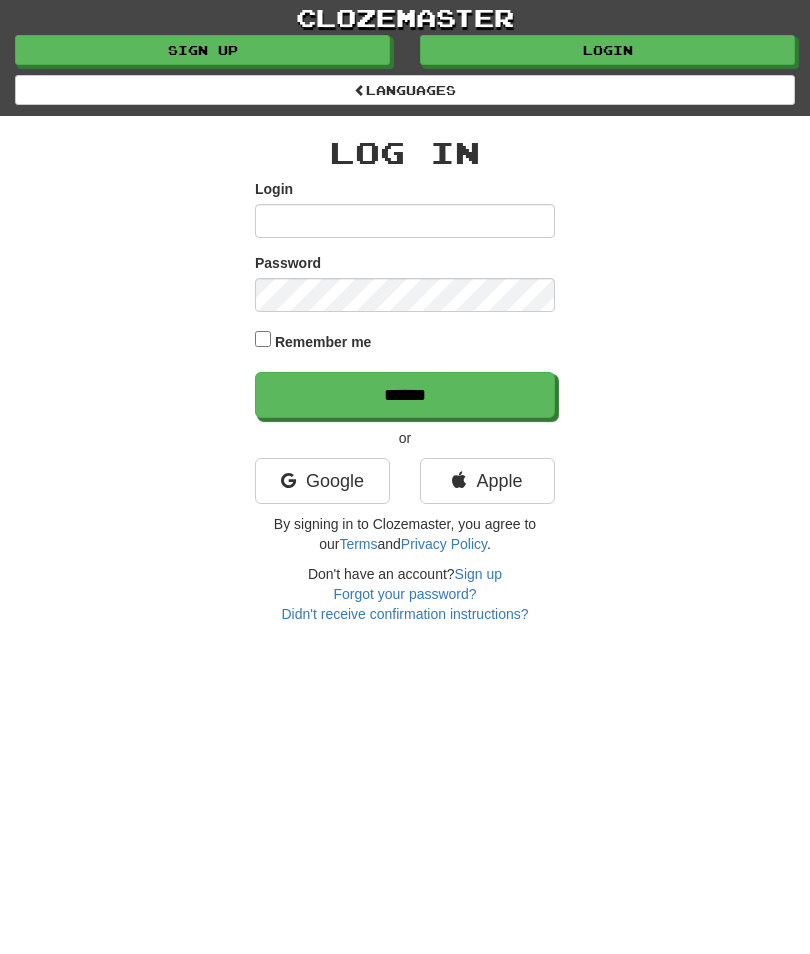 click on "Log In
Login
Password
Remember me
******
or
Google
Apple
By signing in to Clozemaster, you agree to our  Terms  and  Privacy Policy .
Don't have an account?  Sign up
Forgot your password?
Didn't receive confirmation instructions?" at bounding box center (405, 370) 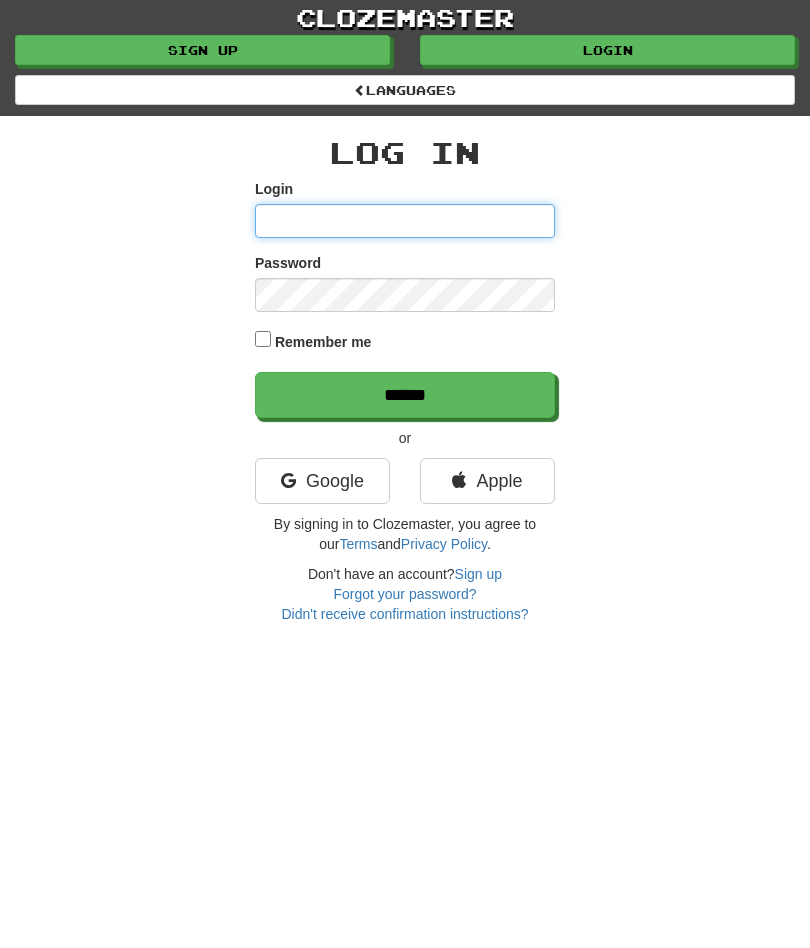 click on "Login" at bounding box center (405, 221) 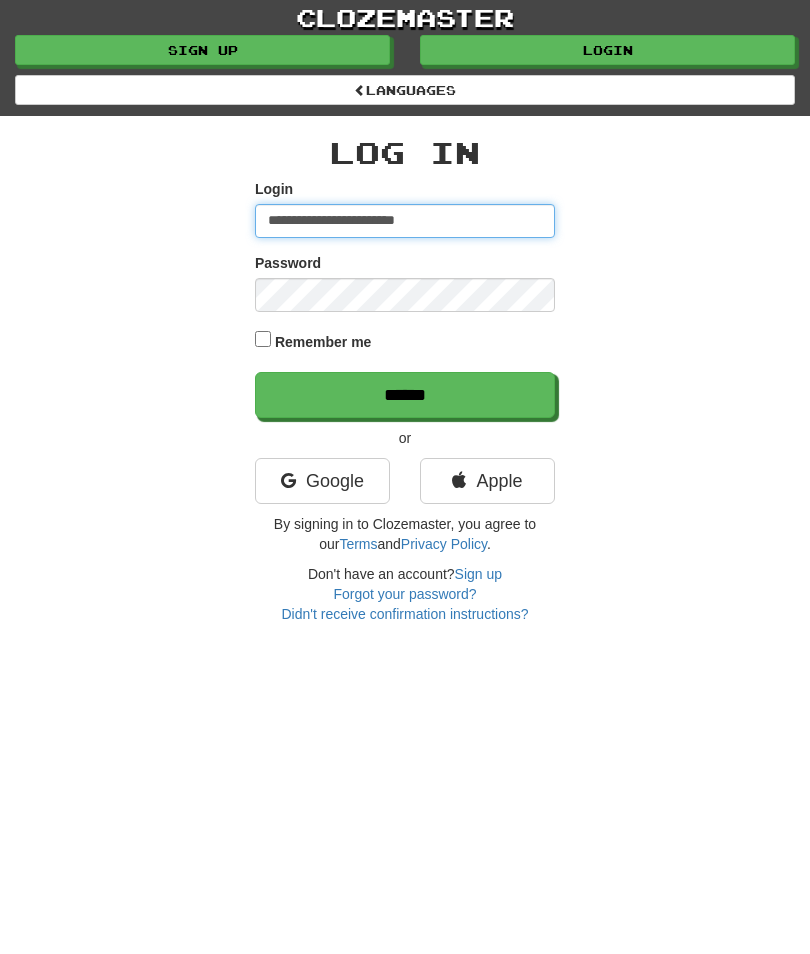 type on "**********" 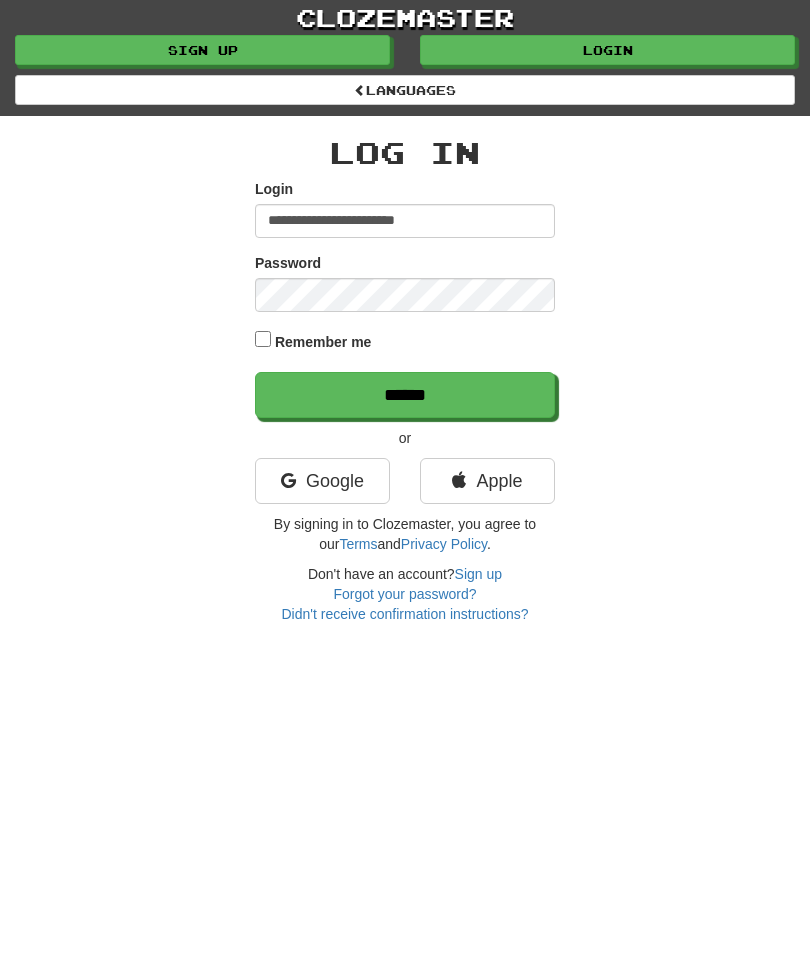 click on "Remember me" at bounding box center [323, 342] 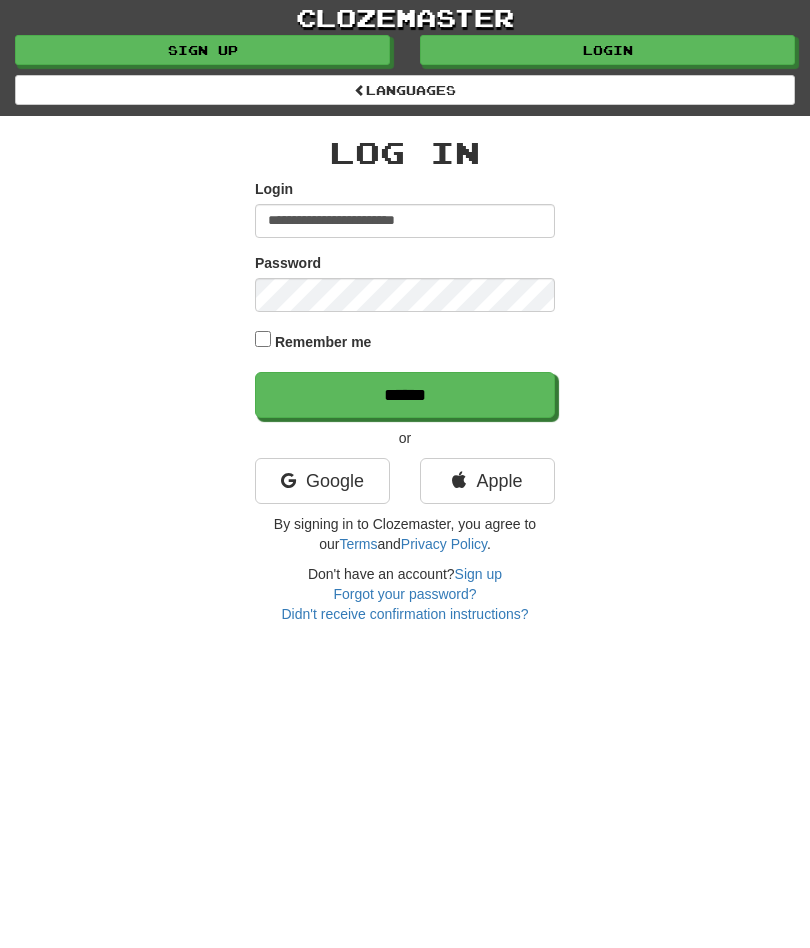 click on "******" at bounding box center [405, 395] 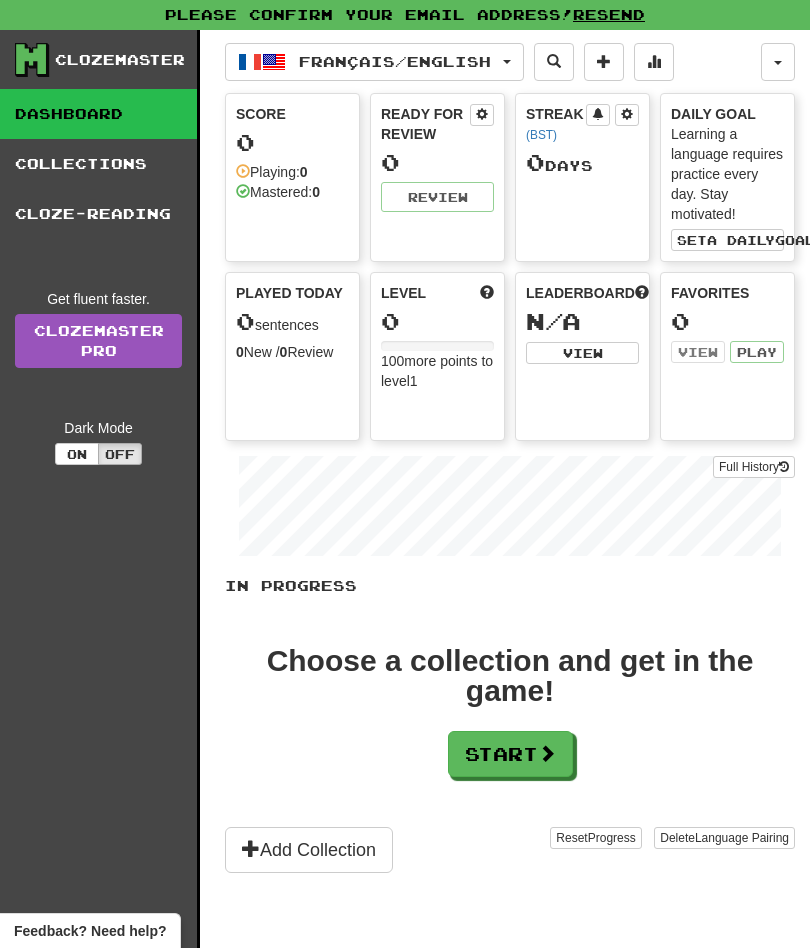 scroll, scrollTop: 0, scrollLeft: 0, axis: both 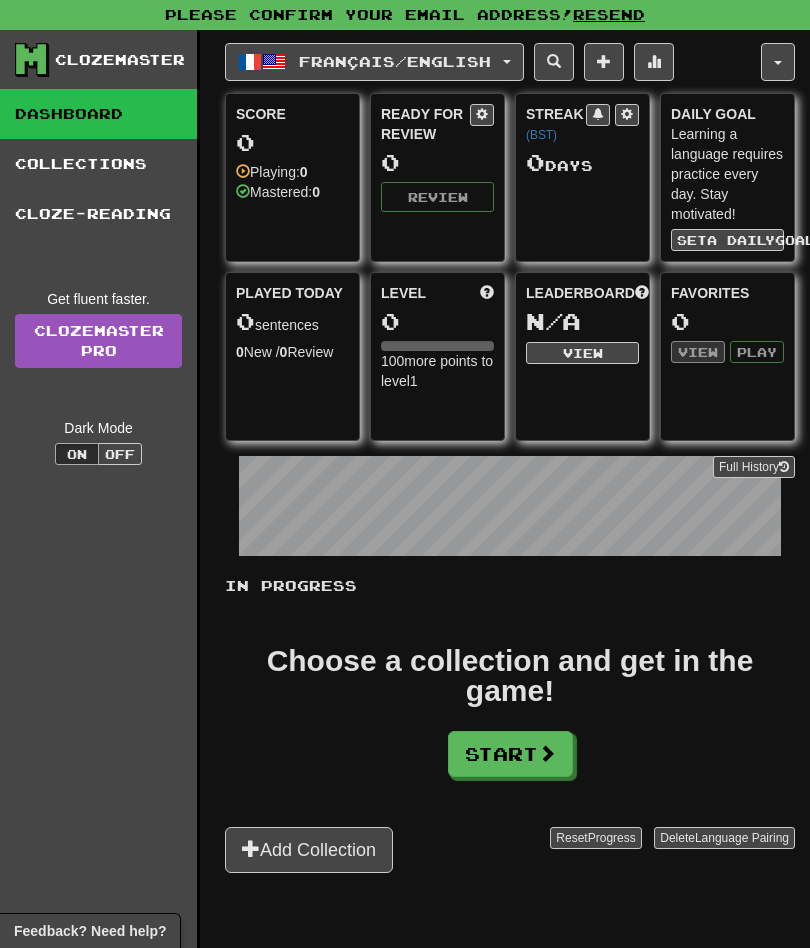 click on "Add Collection" at bounding box center (309, 850) 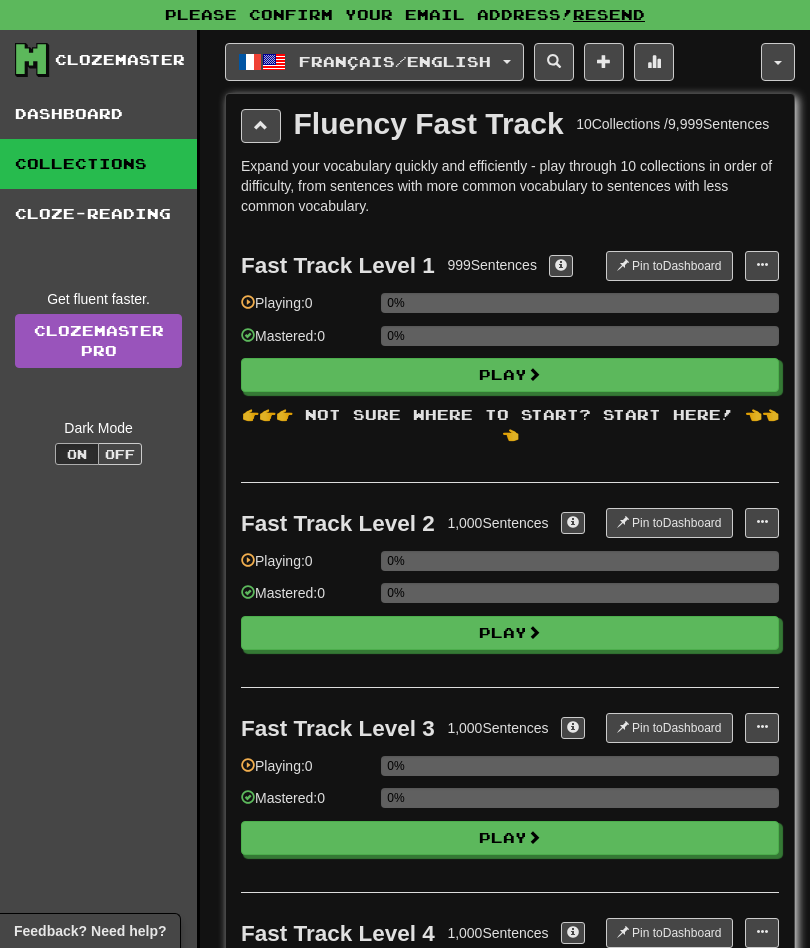 click on "Play" at bounding box center (510, 375) 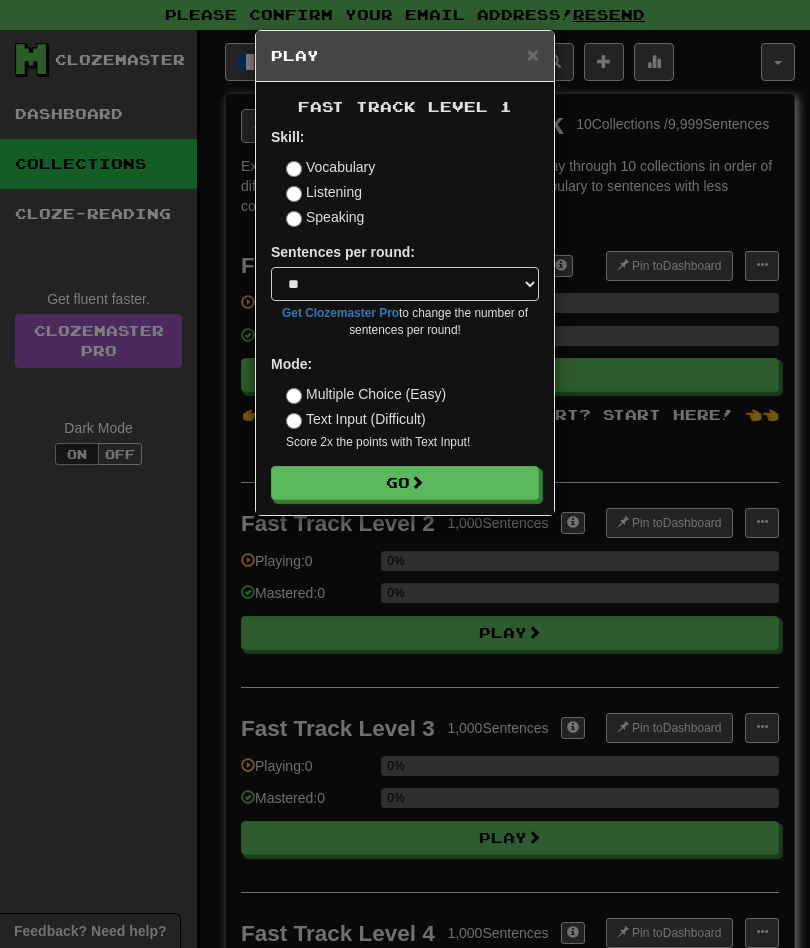 click on "Go" at bounding box center [405, 483] 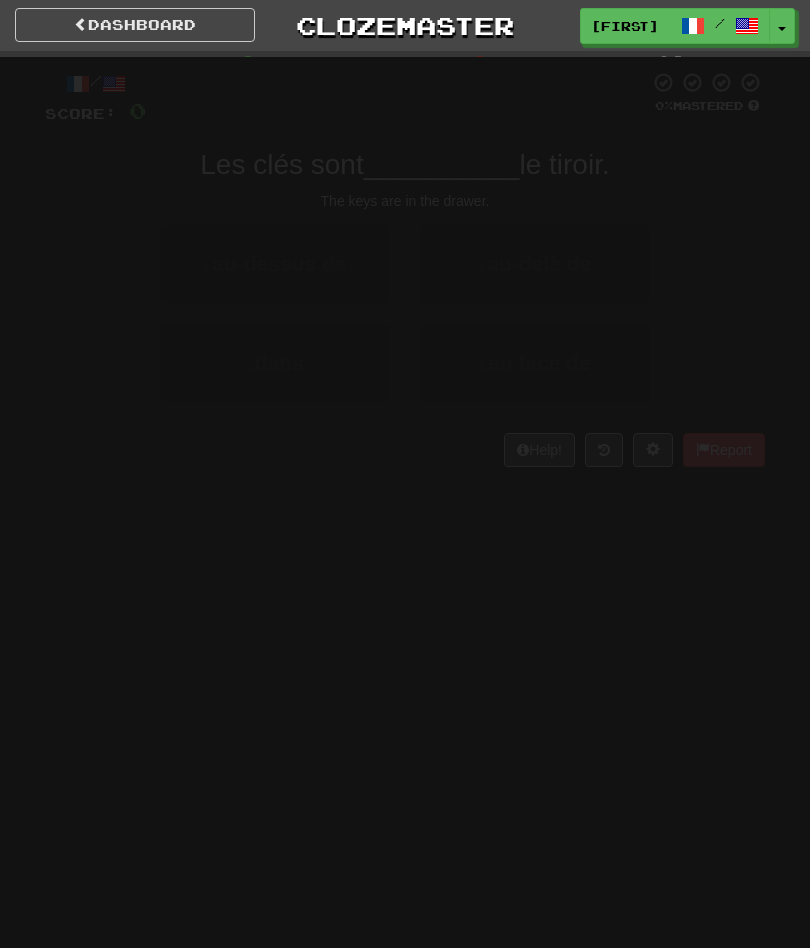 scroll, scrollTop: 0, scrollLeft: 0, axis: both 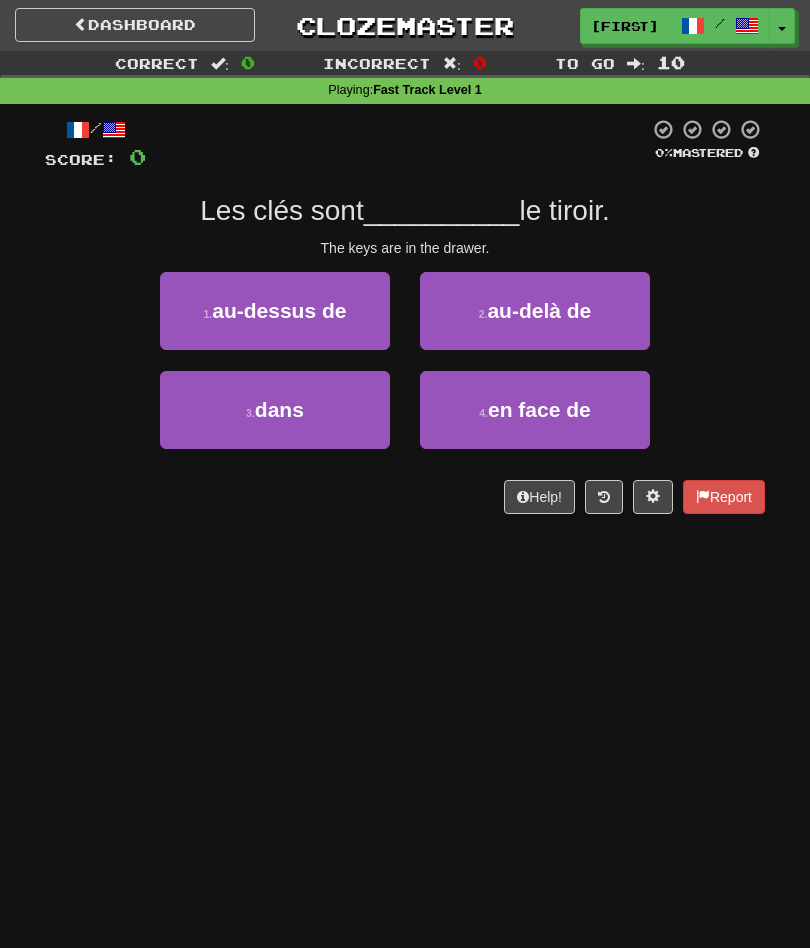 click on "3 .  dans" at bounding box center [275, 410] 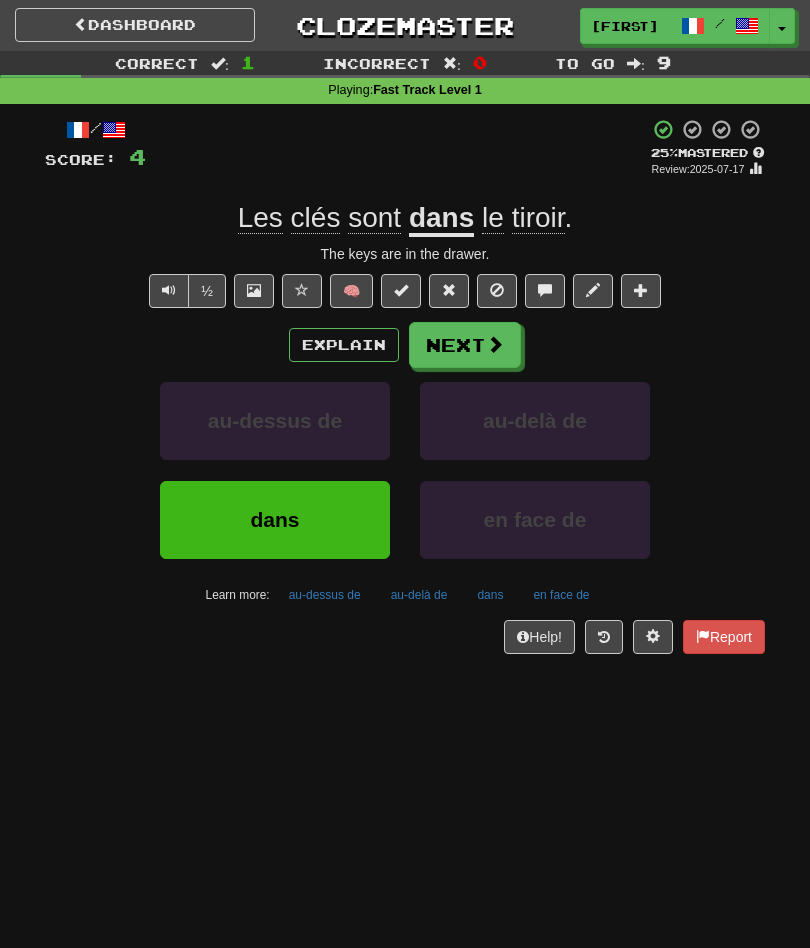 click on "Next" at bounding box center (465, 345) 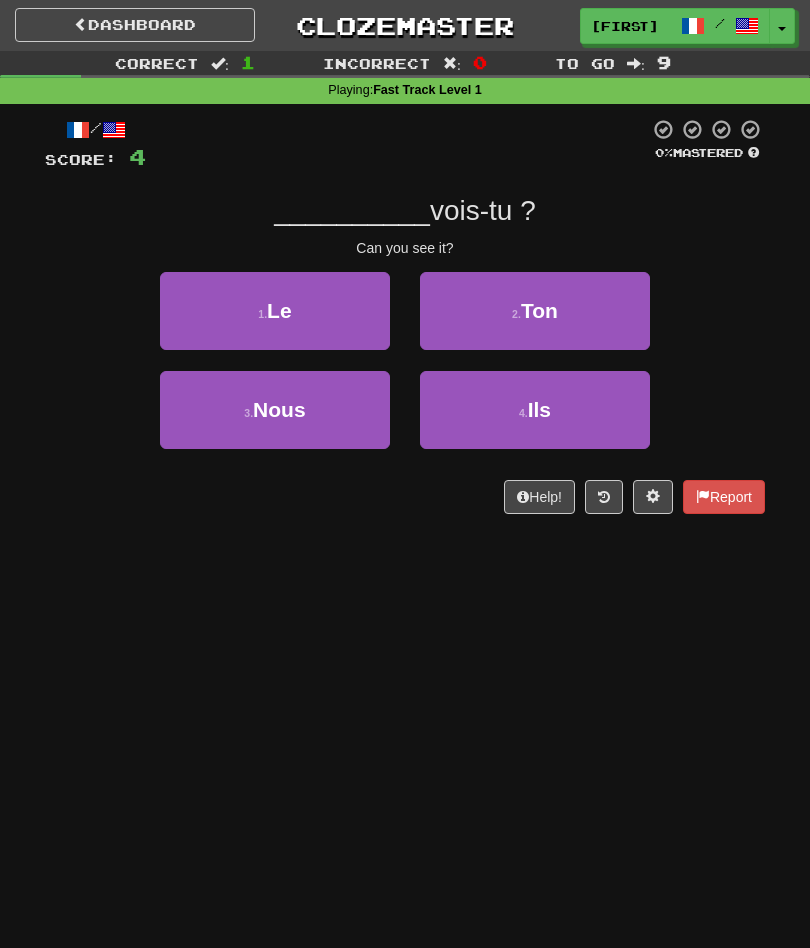 click on "2 .  Ton" at bounding box center [535, 311] 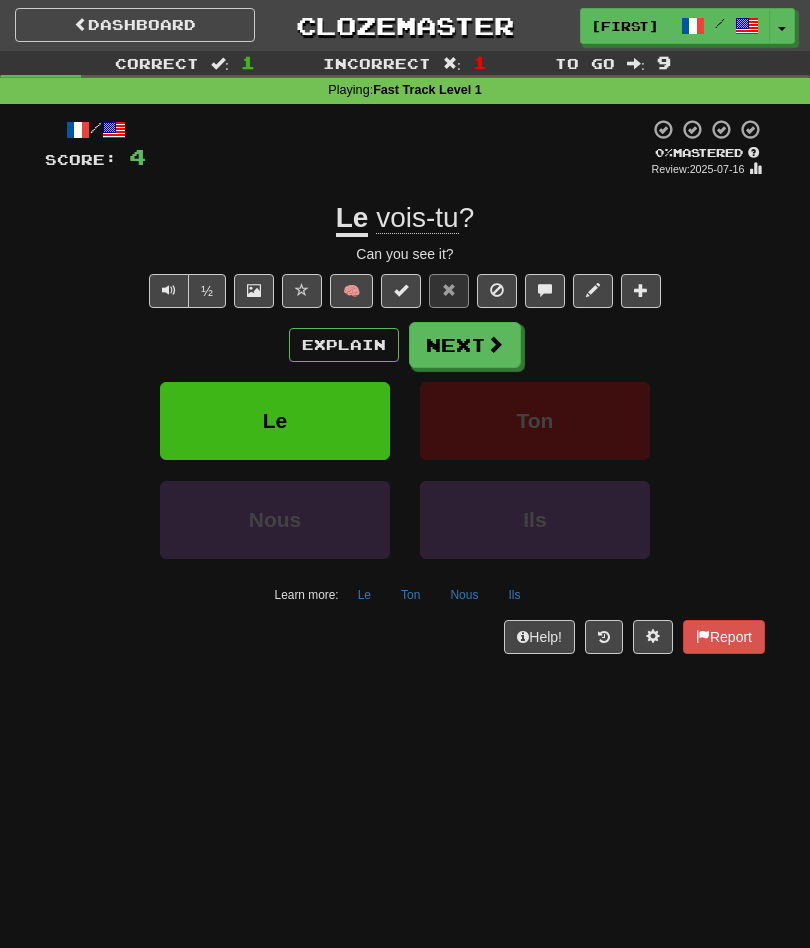 click on "Explain" at bounding box center [344, 345] 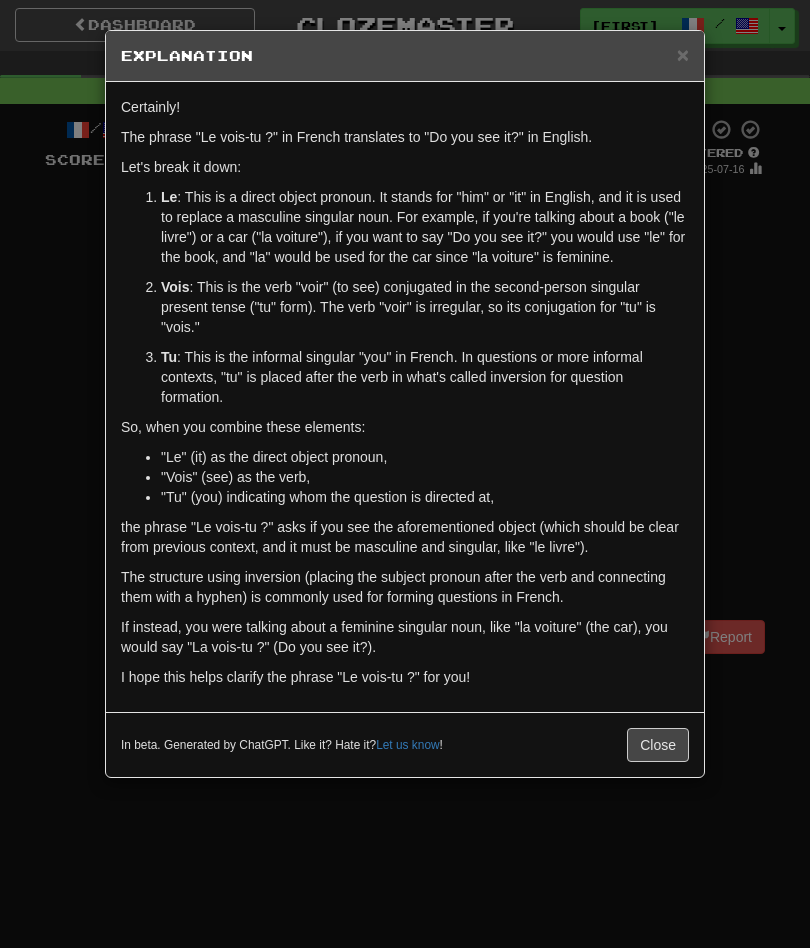 click on "Close" at bounding box center [658, 745] 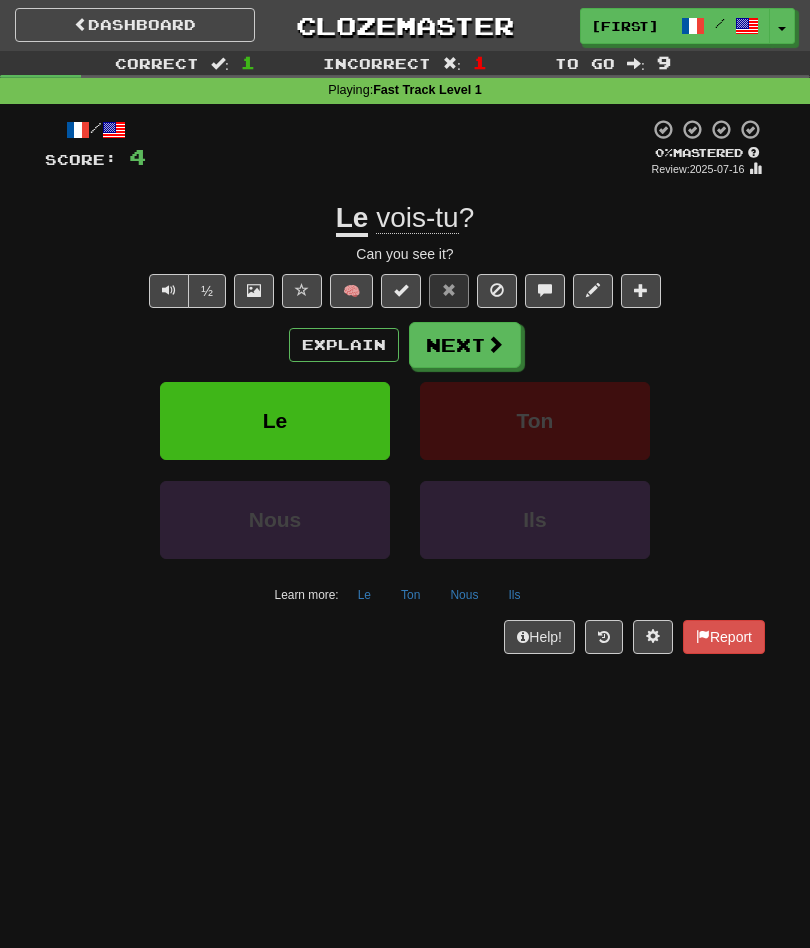 click at bounding box center [169, 290] 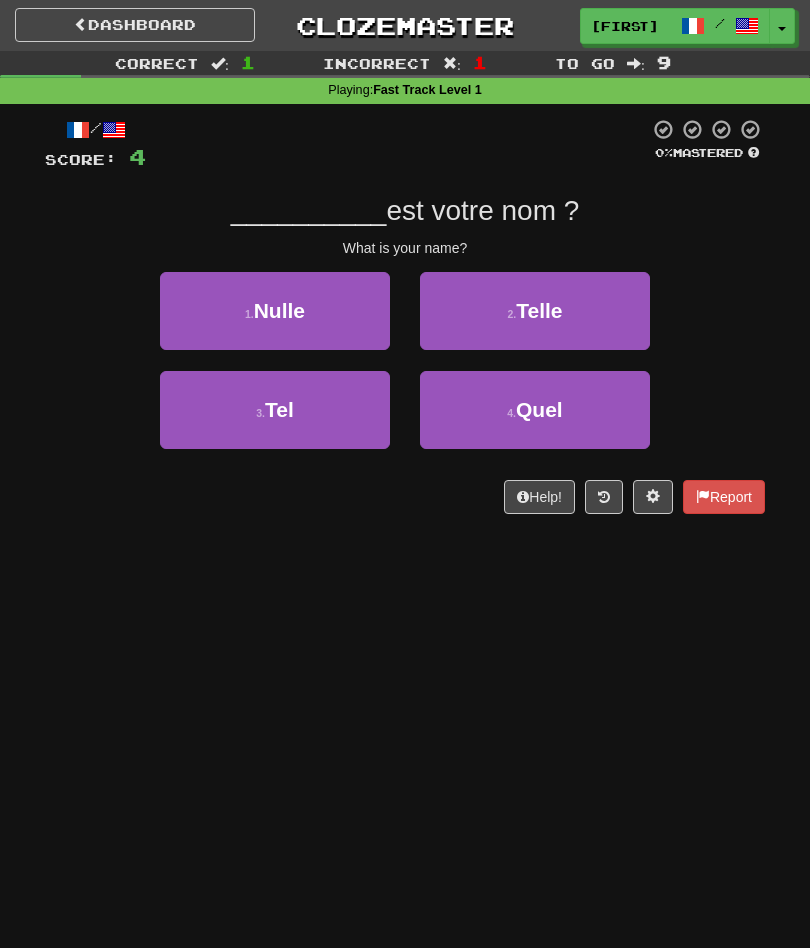 click on "4 .  Quel" at bounding box center (535, 410) 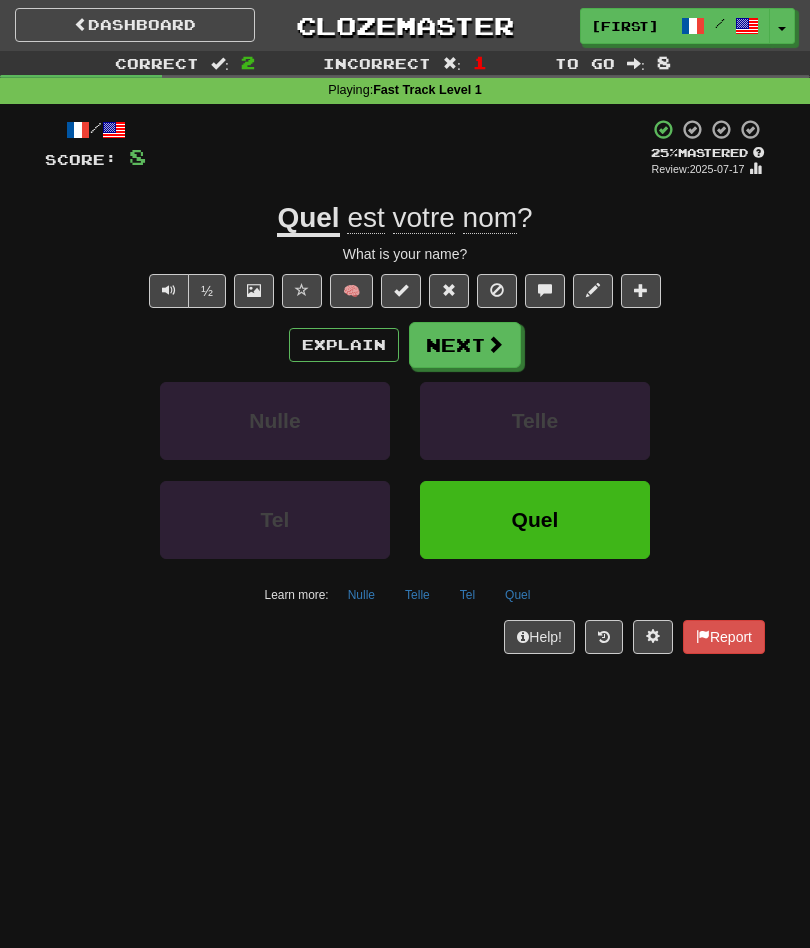 click at bounding box center (495, 344) 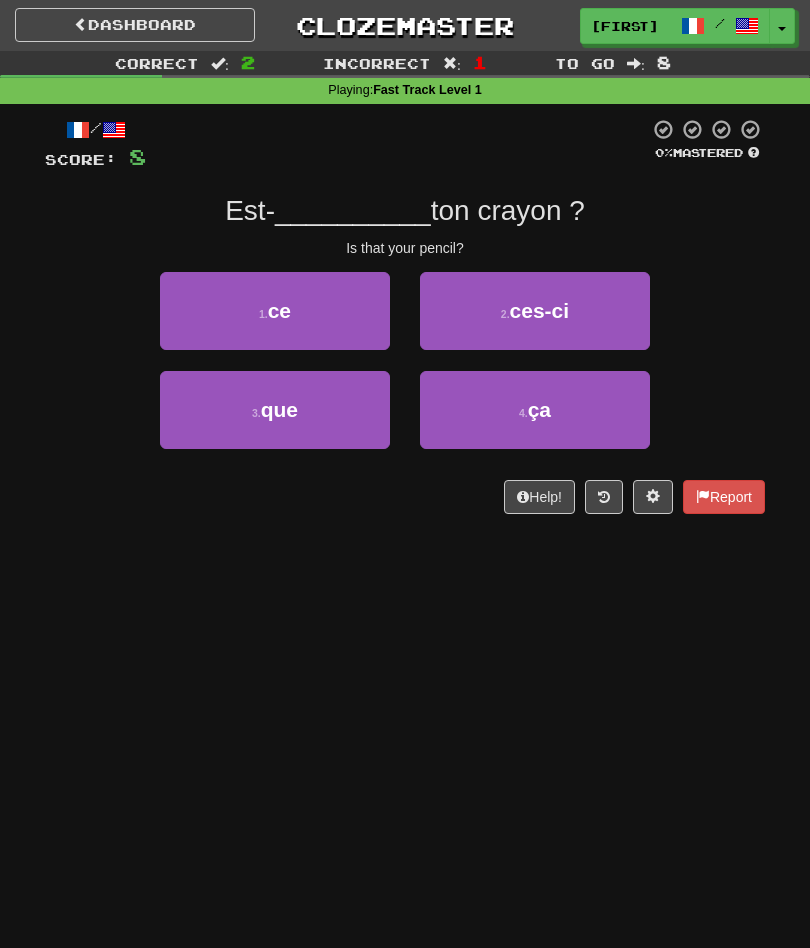 click on "3 .  que" at bounding box center [275, 410] 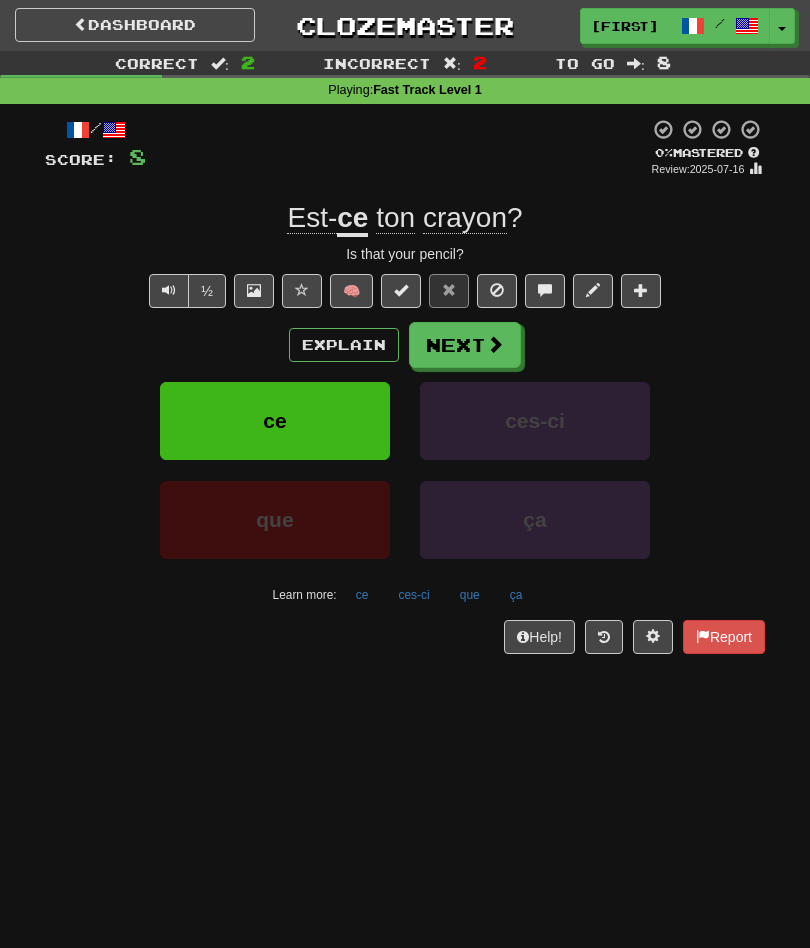 click on "Explain" at bounding box center [344, 345] 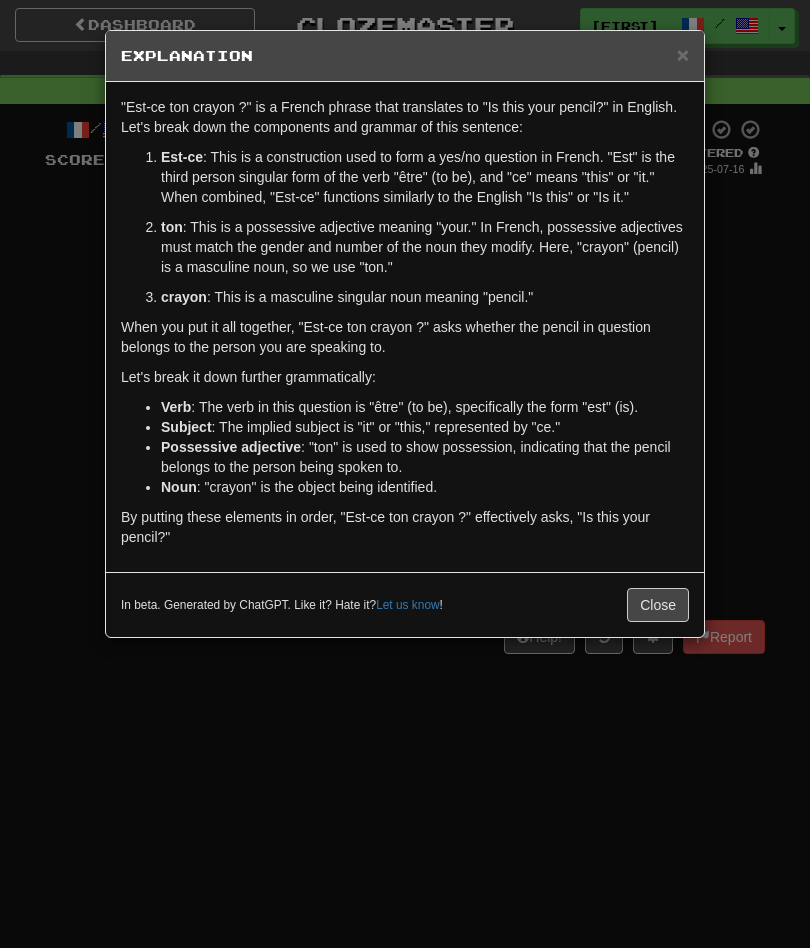 click on "Close" at bounding box center [658, 605] 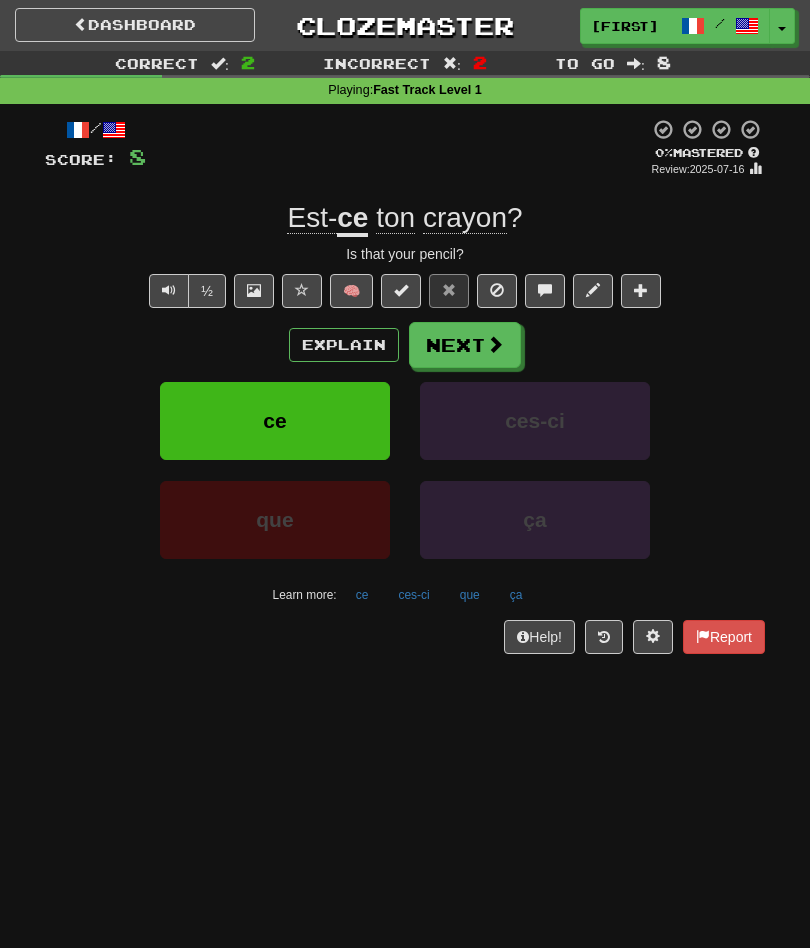 click at bounding box center [495, 344] 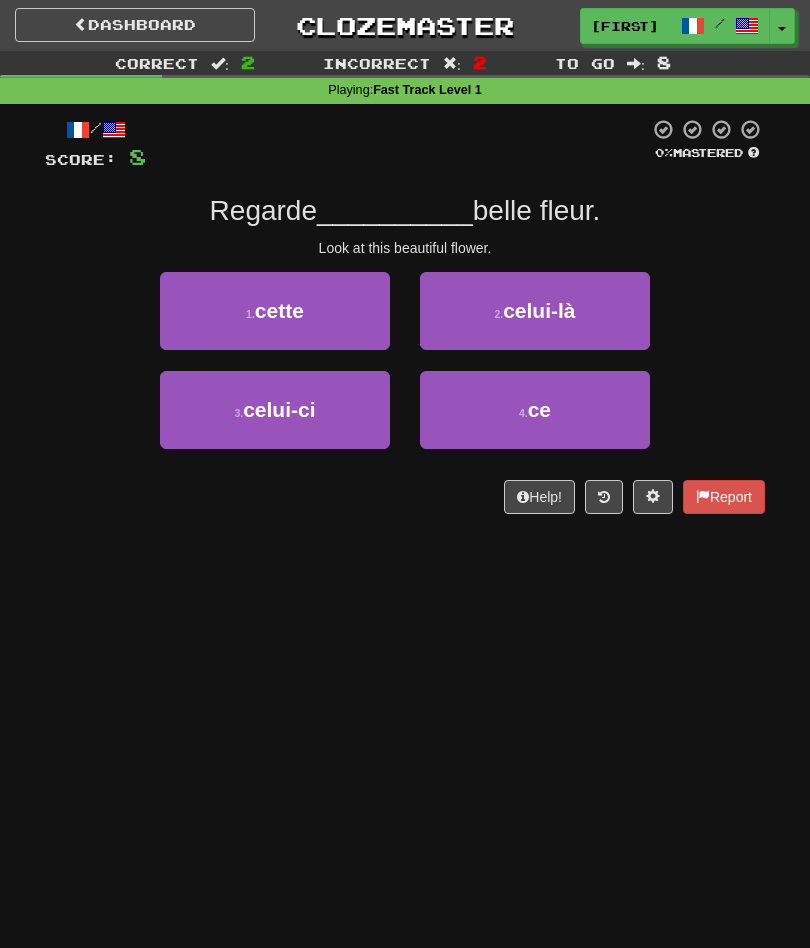 click on "celui-ci" at bounding box center [279, 409] 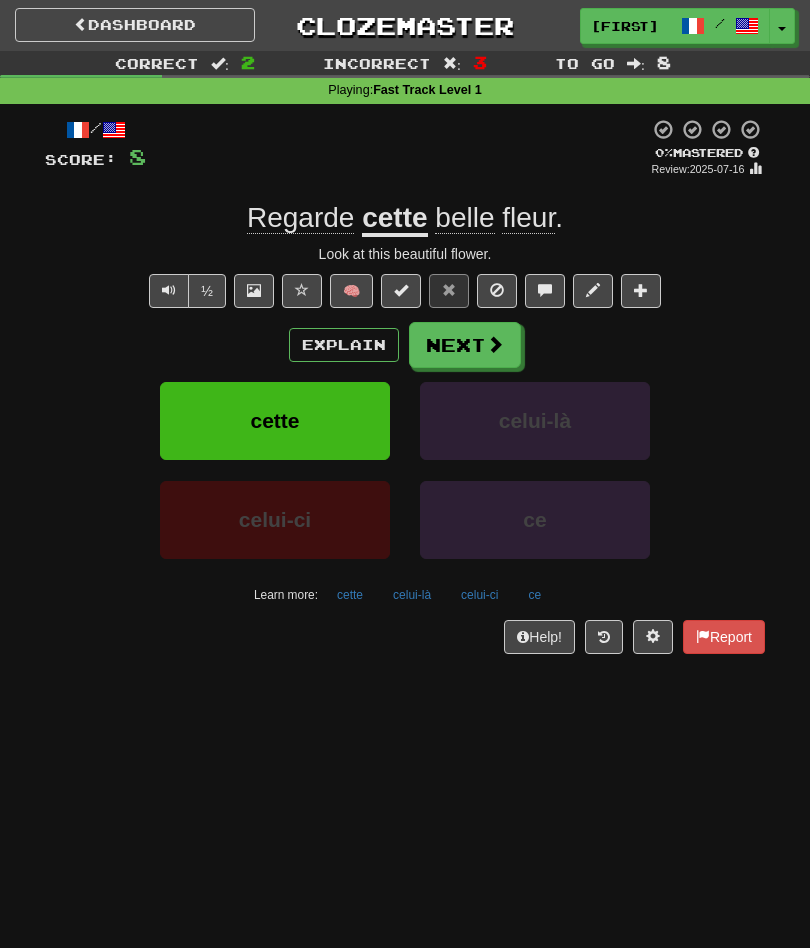 click on "Toggle Dropdown" at bounding box center [782, 26] 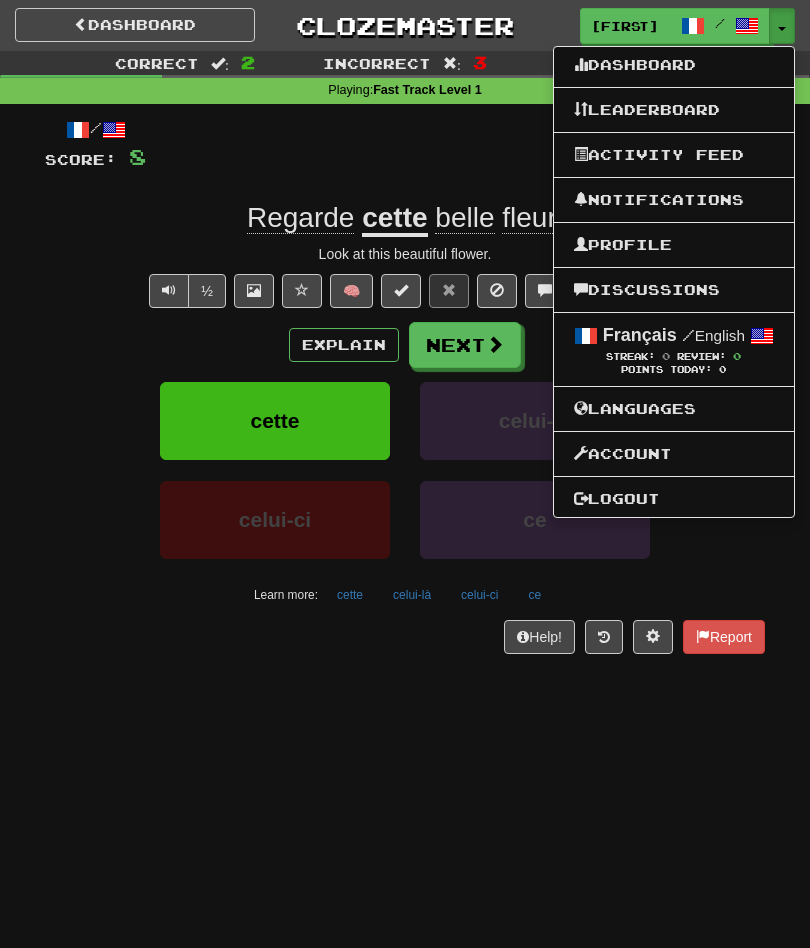 click on "Dashboard" at bounding box center (674, 65) 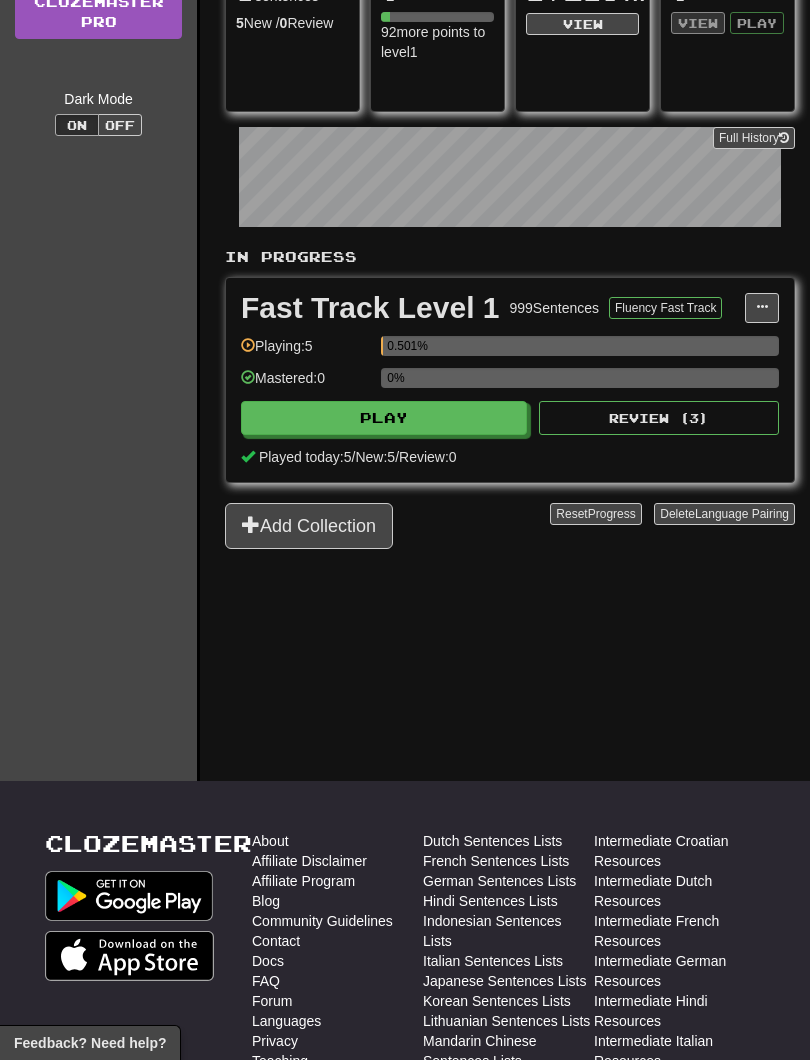 scroll, scrollTop: 327, scrollLeft: 0, axis: vertical 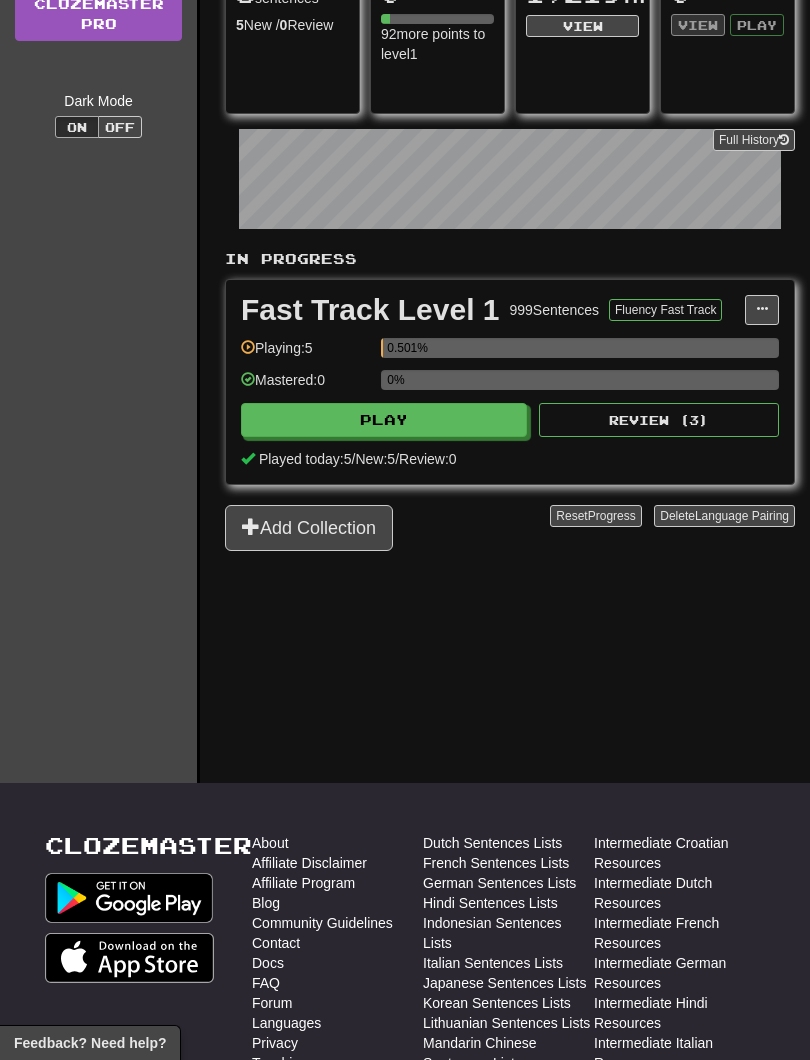 click on "Add Collection" at bounding box center (309, 528) 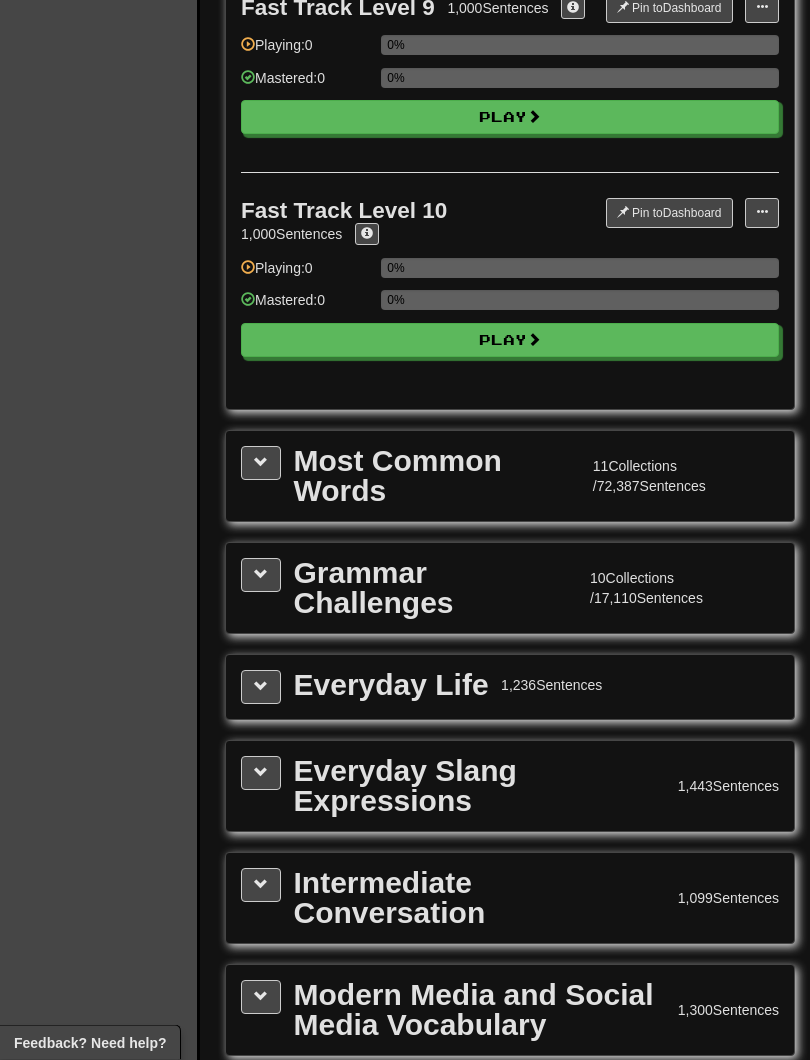 scroll, scrollTop: 1937, scrollLeft: 0, axis: vertical 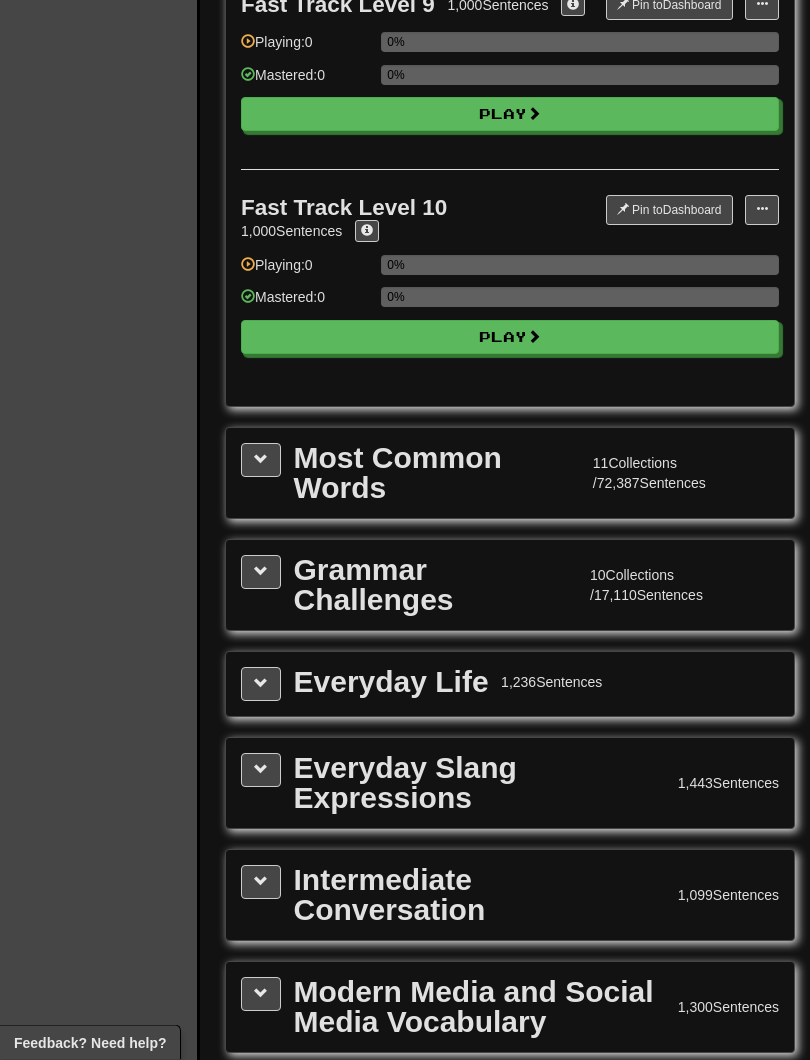 click at bounding box center (261, 461) 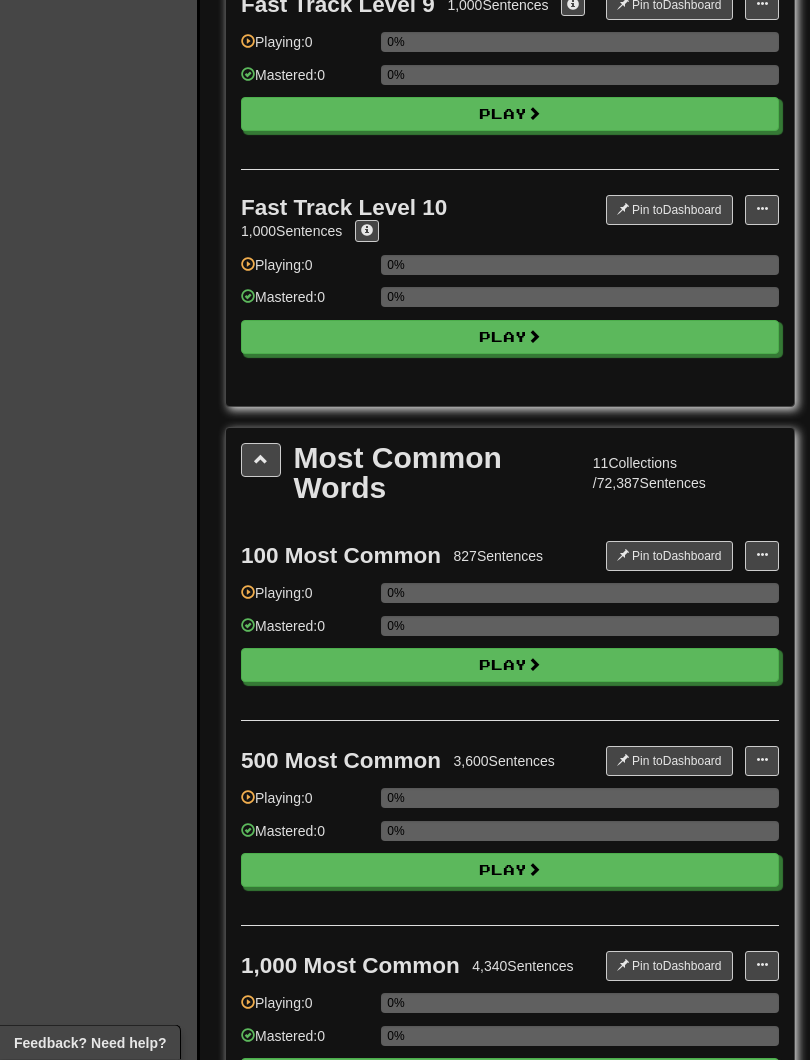 scroll, scrollTop: 1938, scrollLeft: 0, axis: vertical 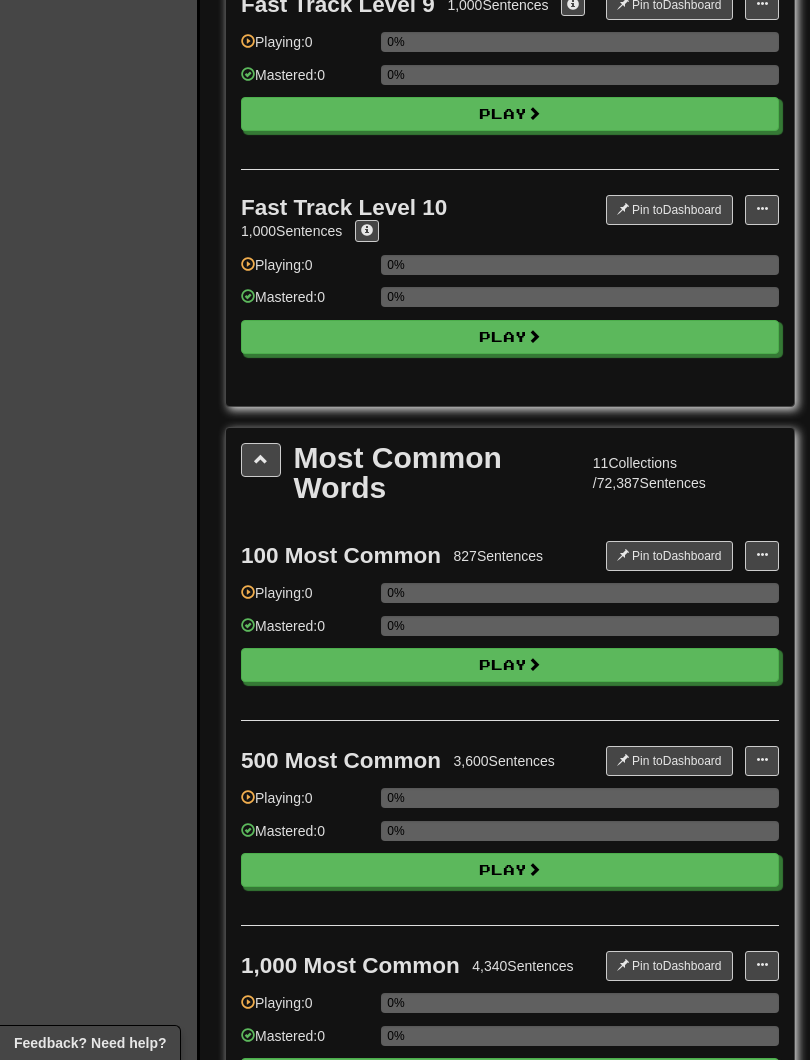 click on "Play" at bounding box center [510, 665] 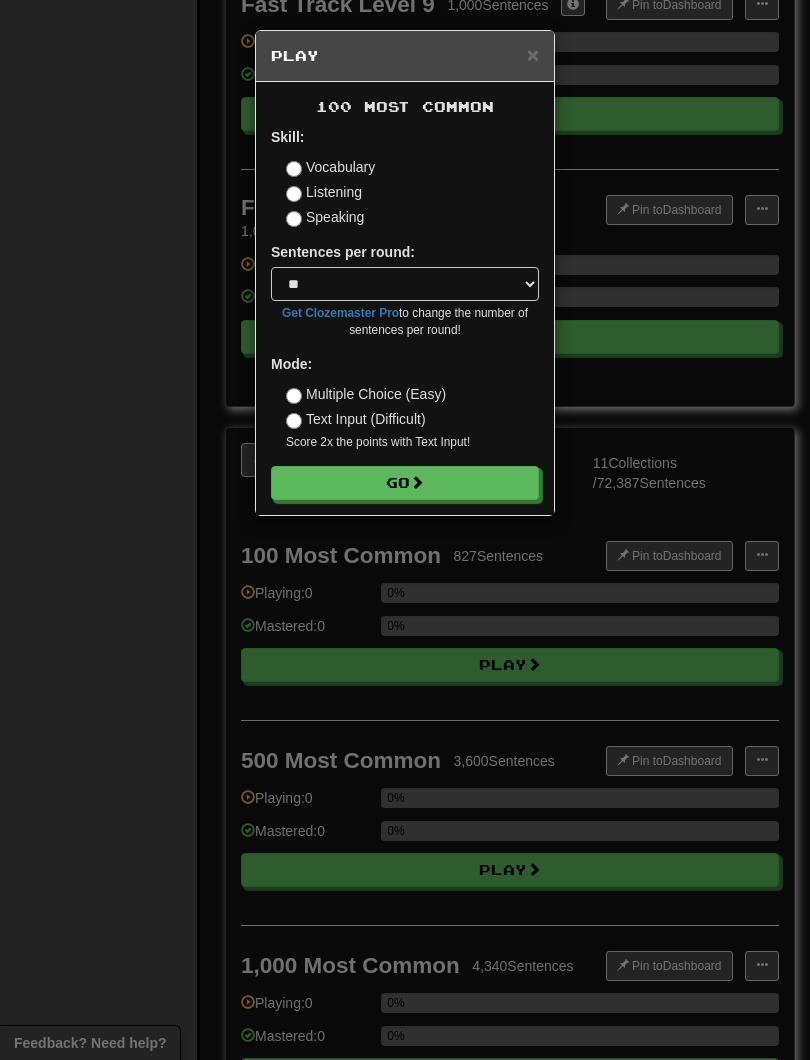 click on "Go" at bounding box center (405, 483) 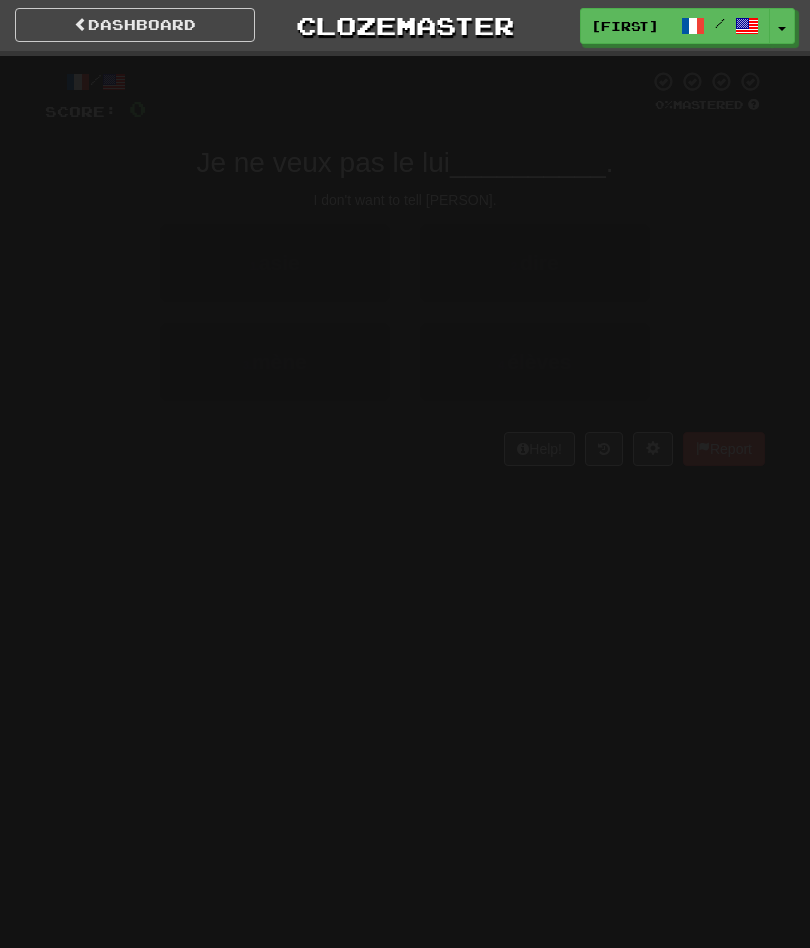 scroll, scrollTop: 0, scrollLeft: 0, axis: both 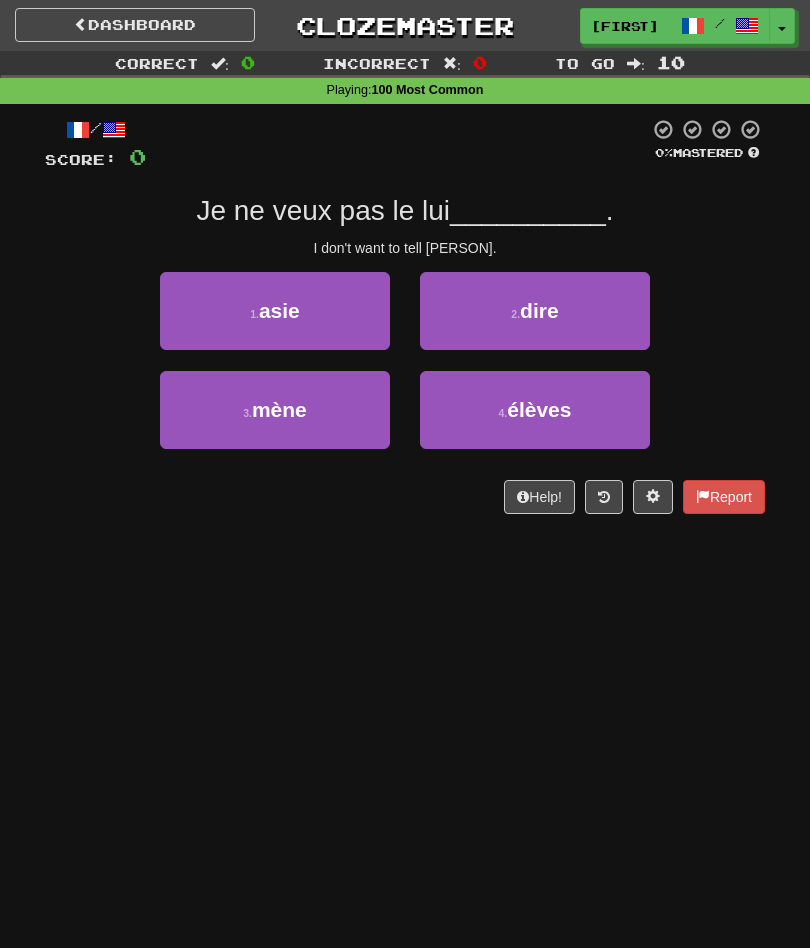click on "2 .  dire" at bounding box center [535, 311] 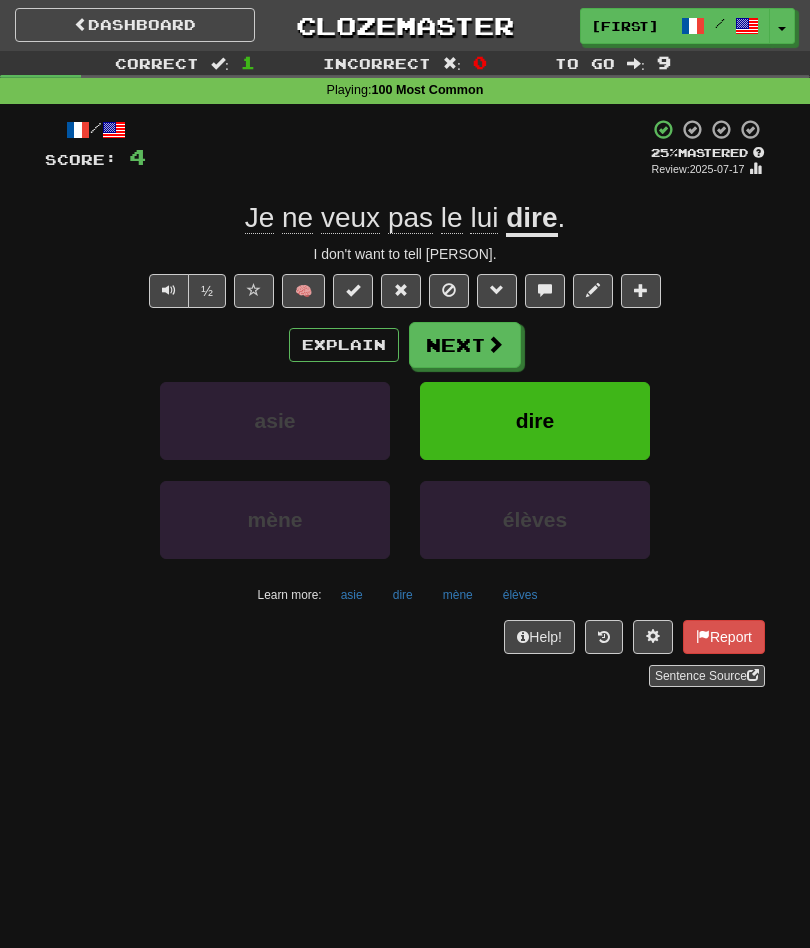 click on "Explain" at bounding box center [344, 345] 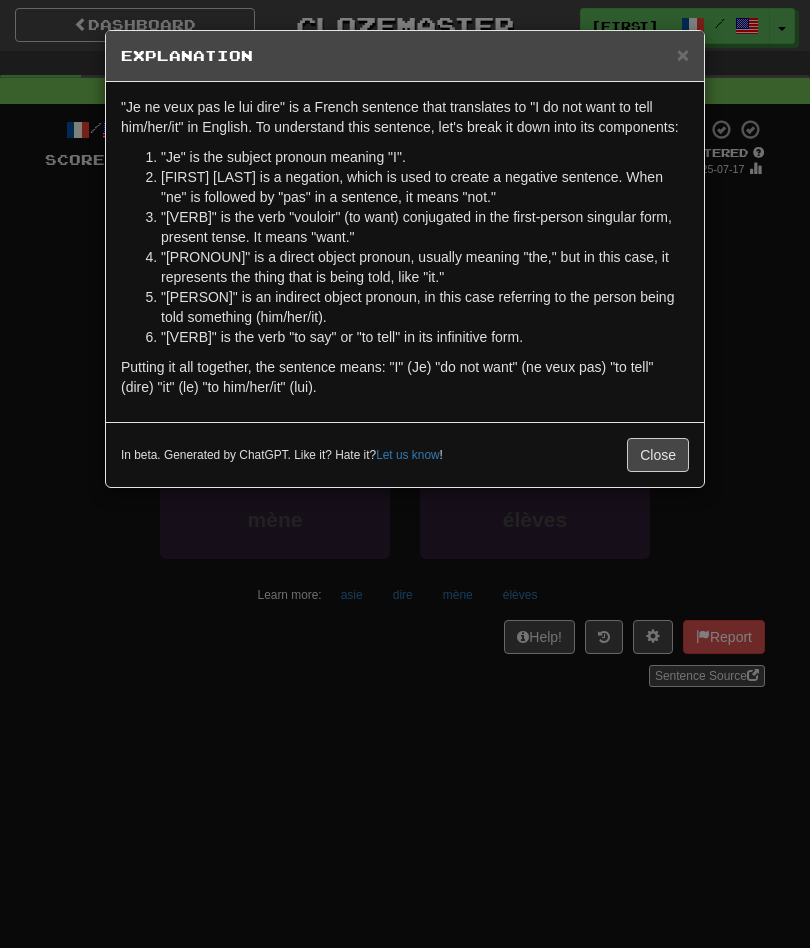 click on "Close" at bounding box center (658, 455) 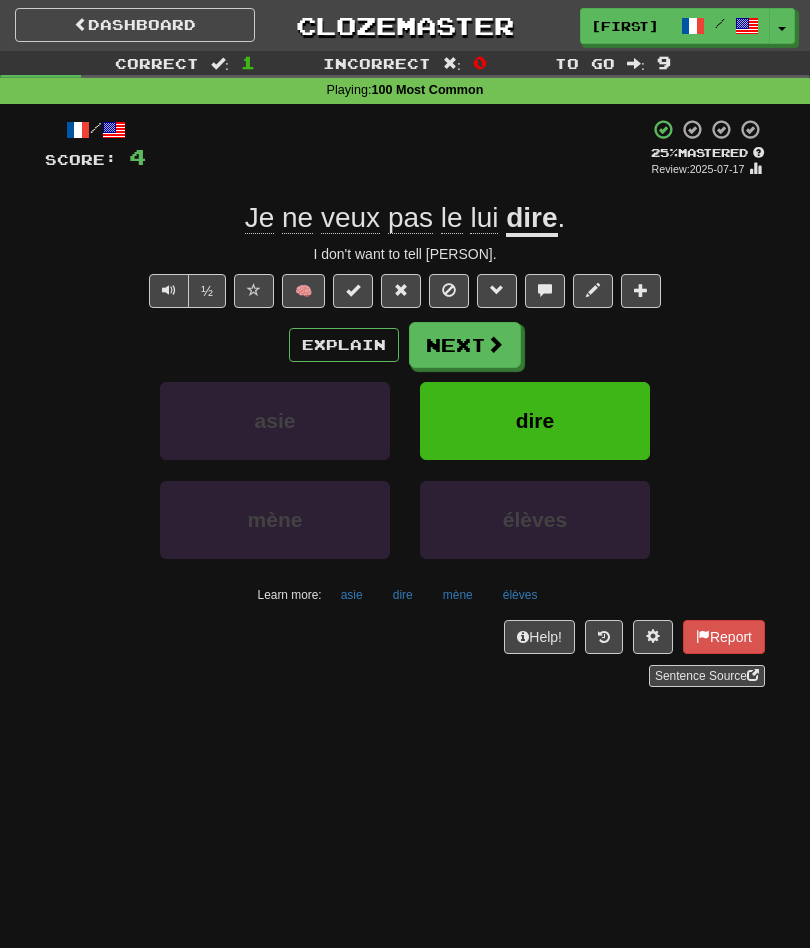 click at bounding box center [495, 344] 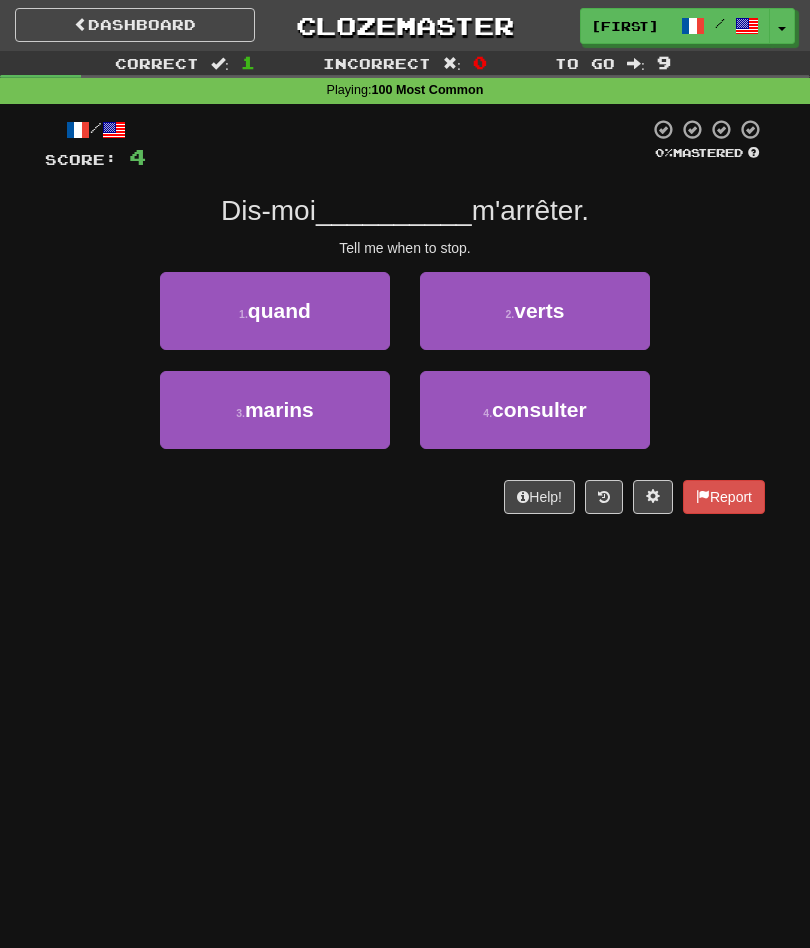 click on "1 .  quand" at bounding box center (275, 311) 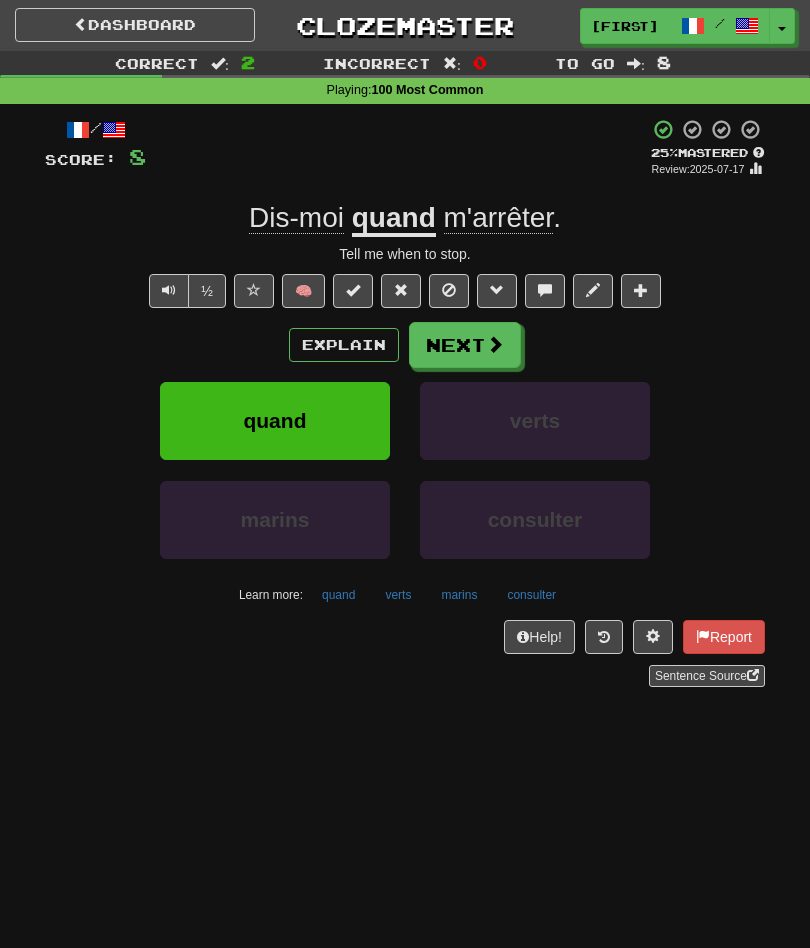 click at bounding box center [495, 344] 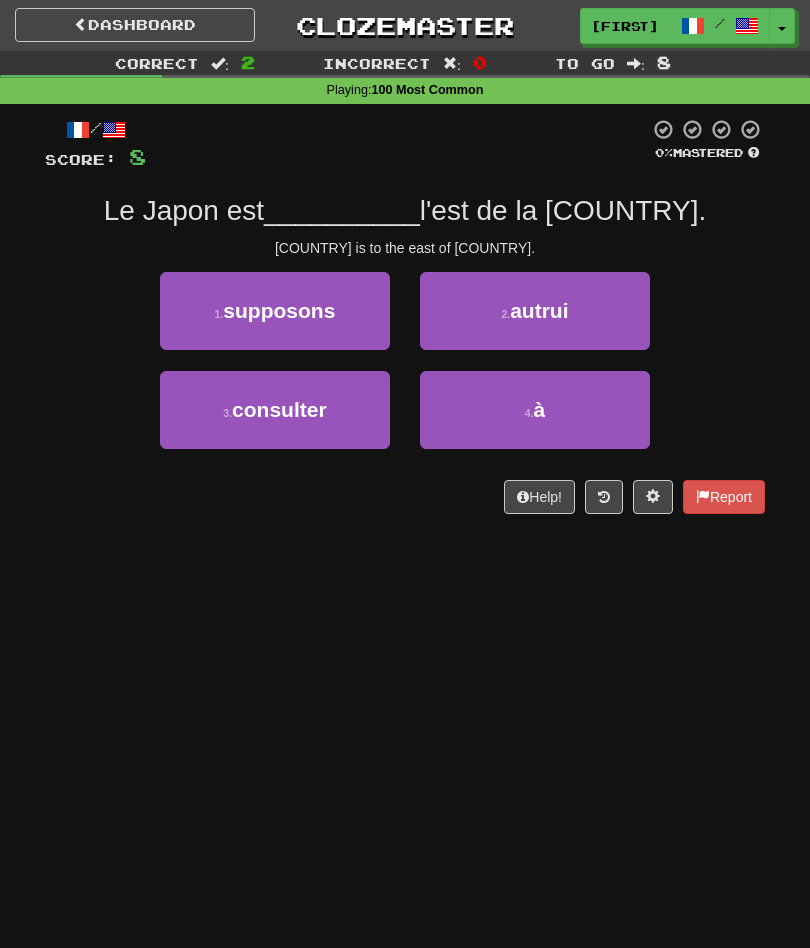click on "2 .  autrui" at bounding box center [535, 311] 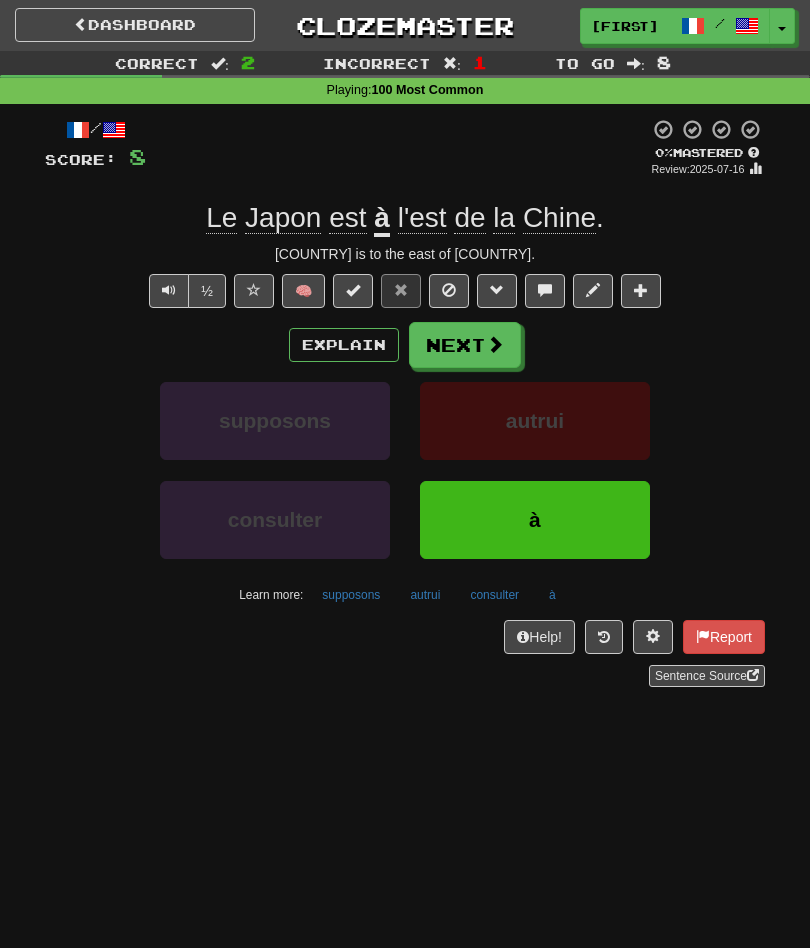 click on "Explain" at bounding box center [344, 345] 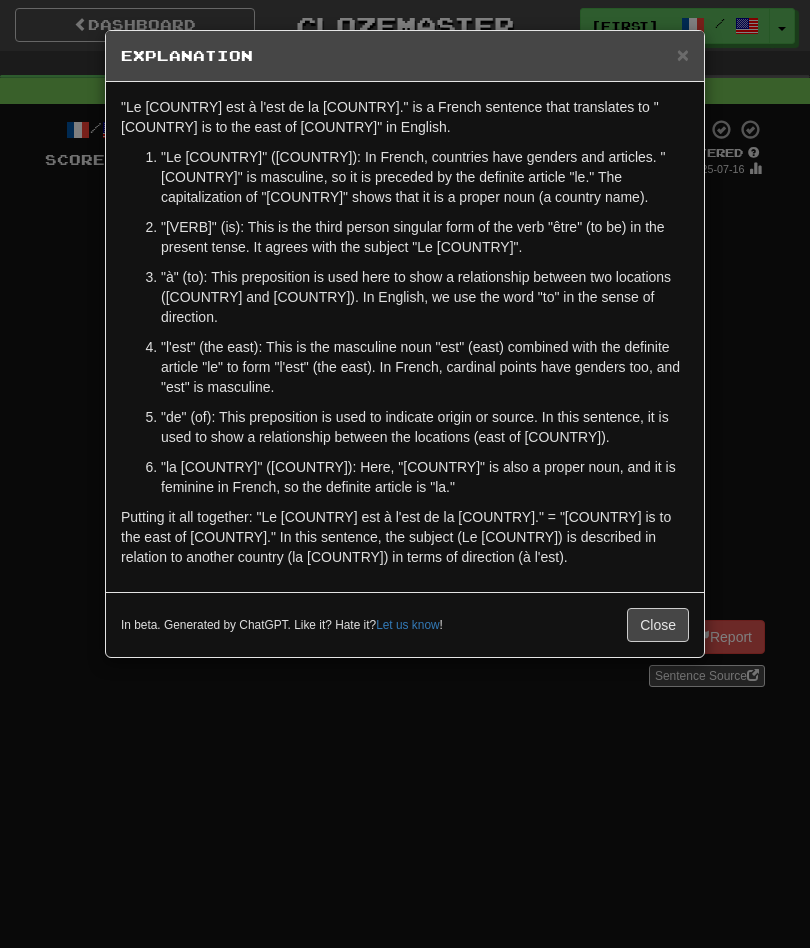 click on "Close" at bounding box center (658, 625) 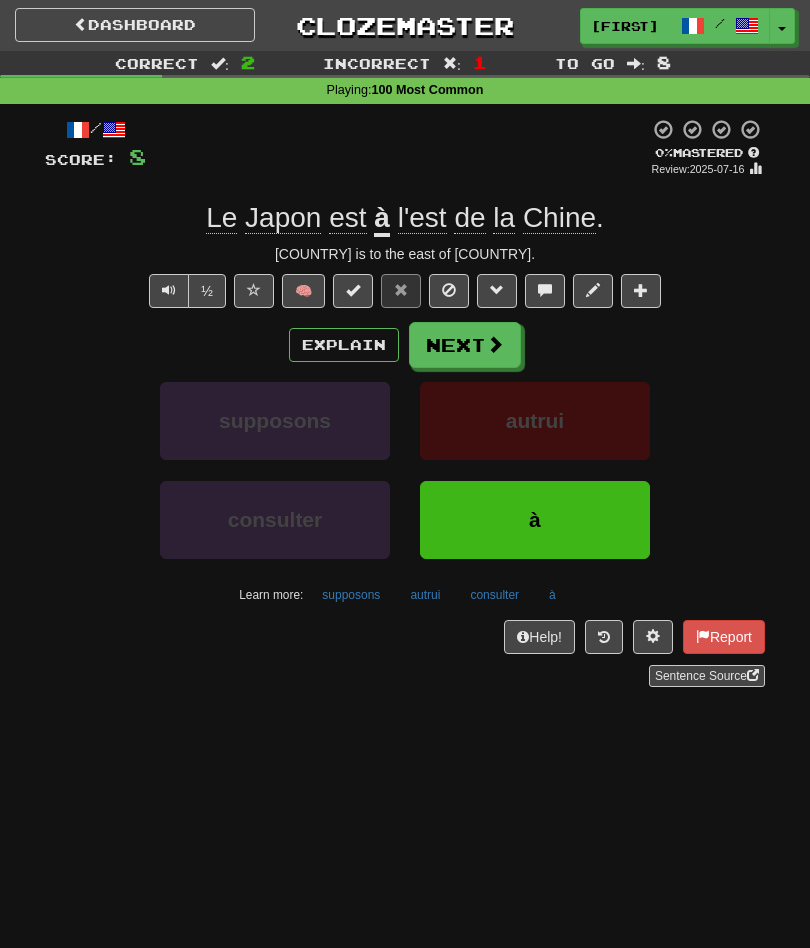 click at bounding box center (495, 344) 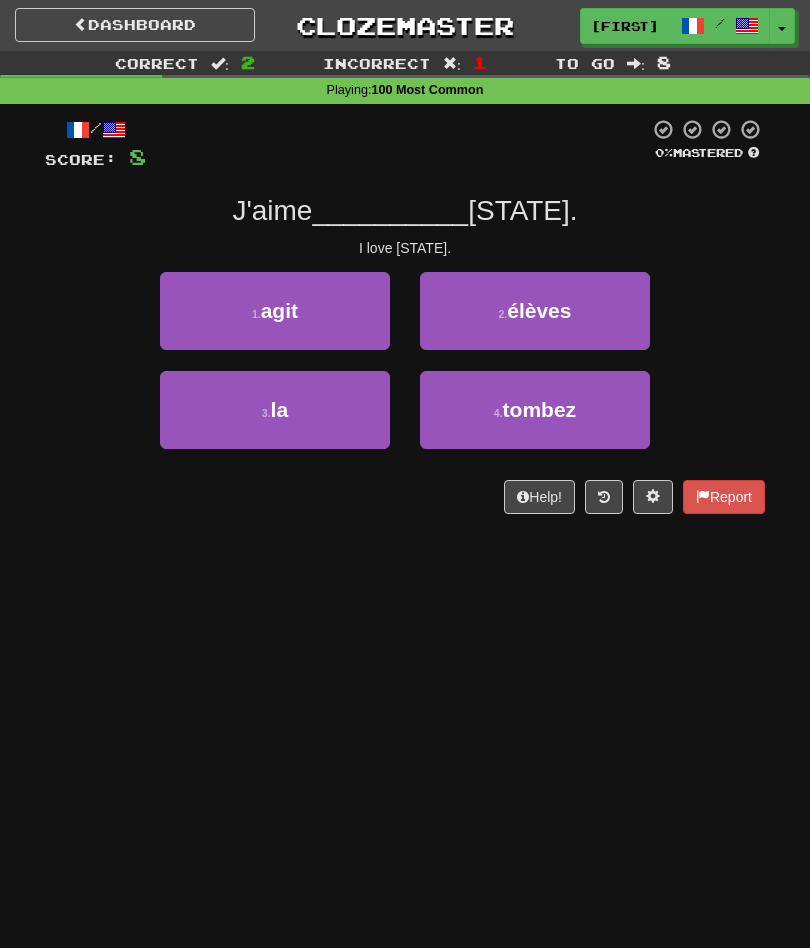 click on "3 .  la" at bounding box center [275, 410] 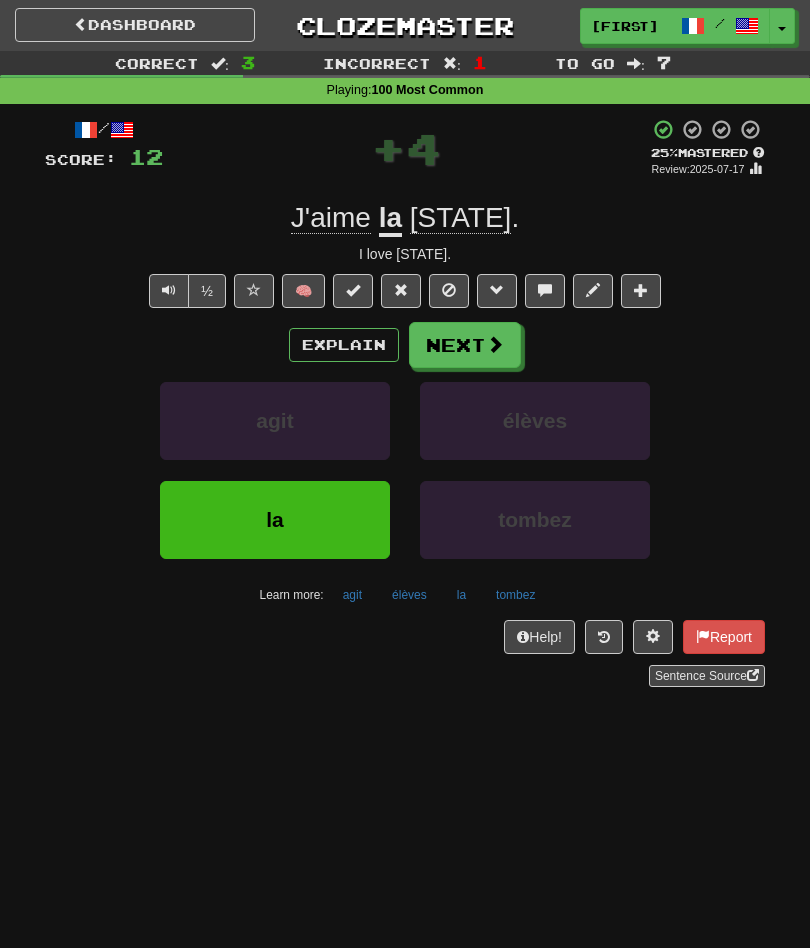 click at bounding box center [495, 344] 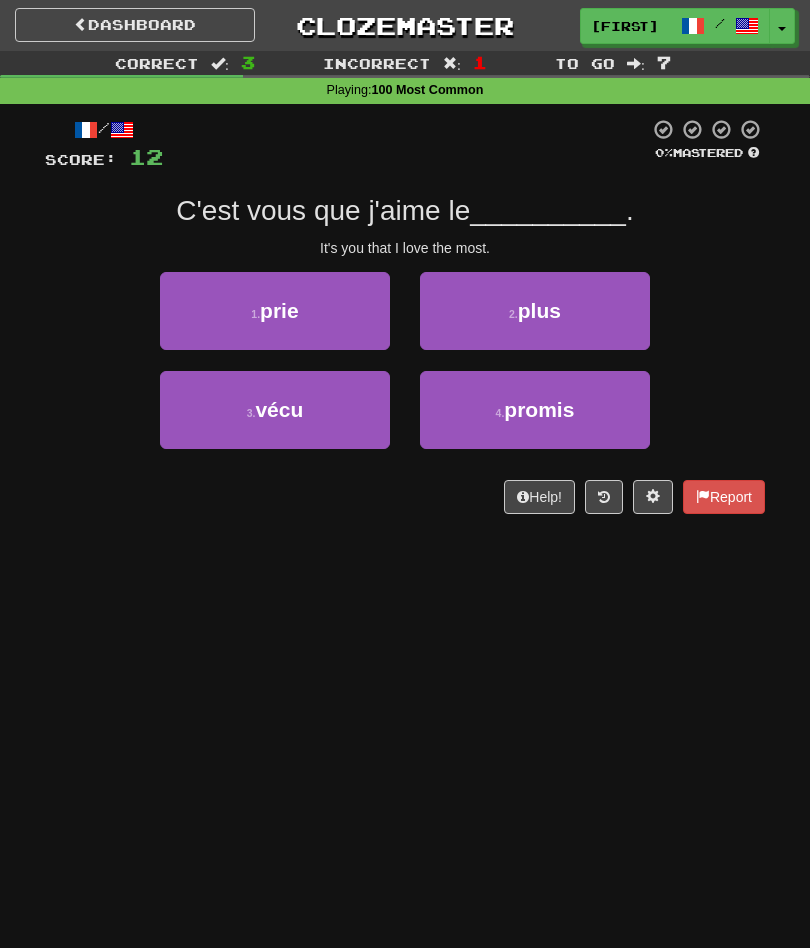 click on "2 .  plus" at bounding box center [535, 311] 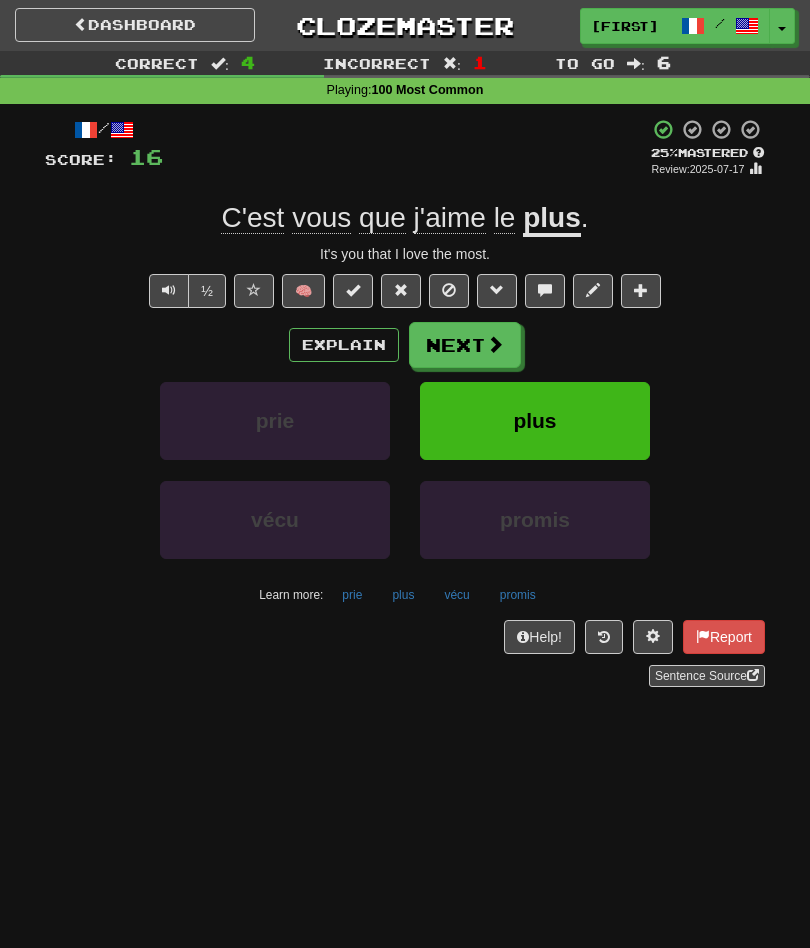 click at bounding box center [495, 344] 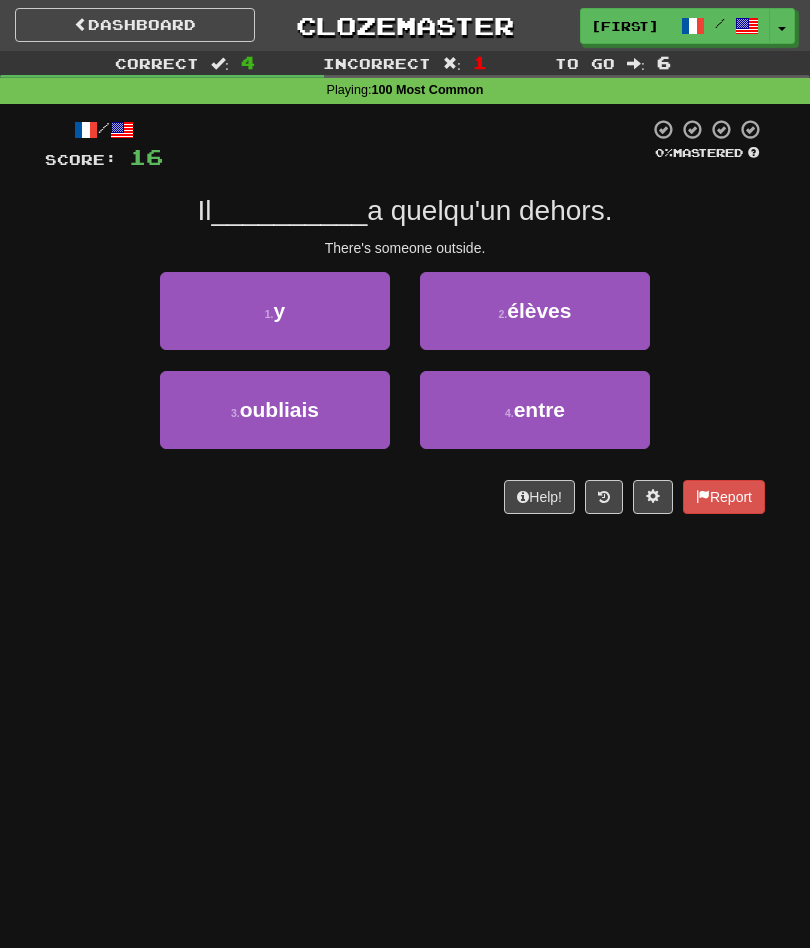 click on "1 .  y" at bounding box center (275, 311) 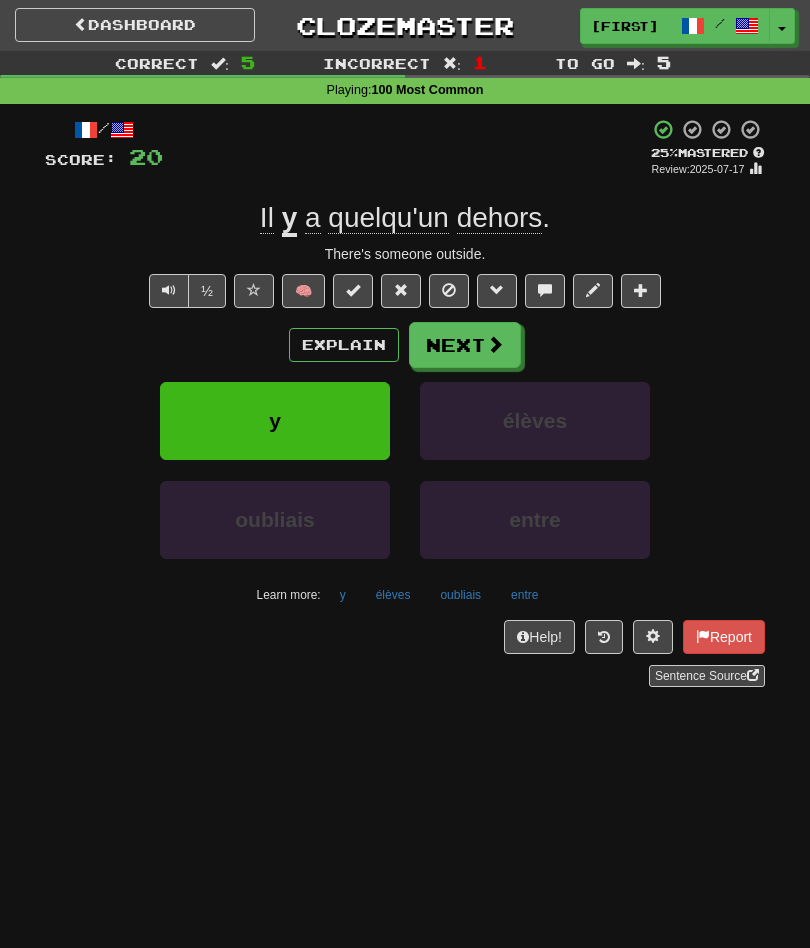 click at bounding box center (495, 344) 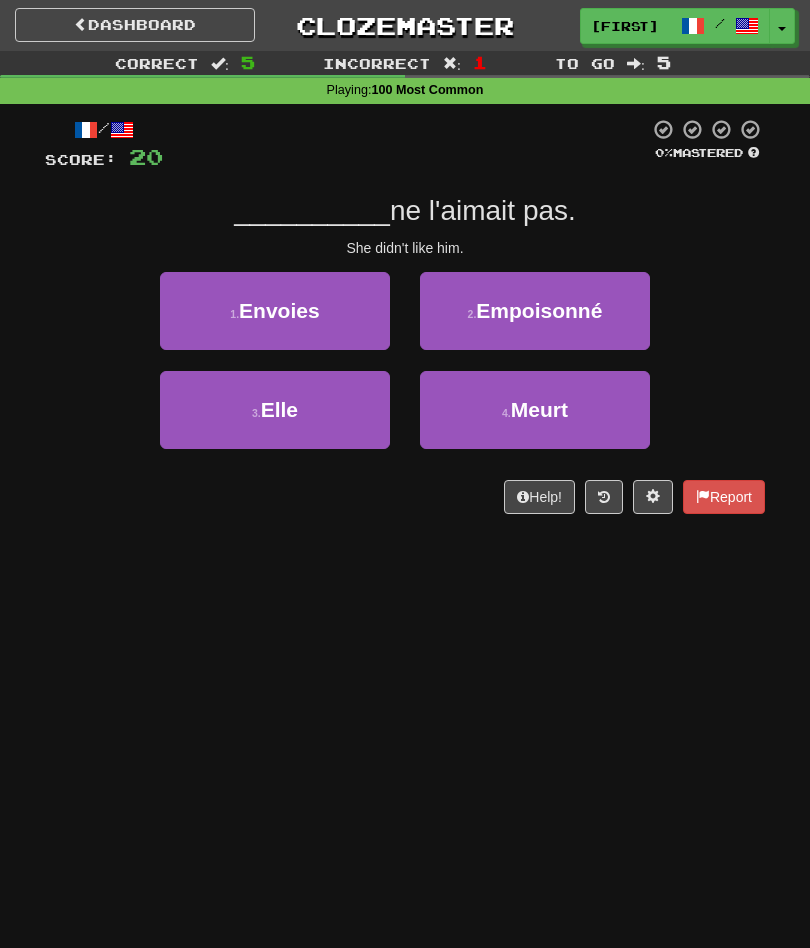 click on "3 .  Elle" at bounding box center [275, 410] 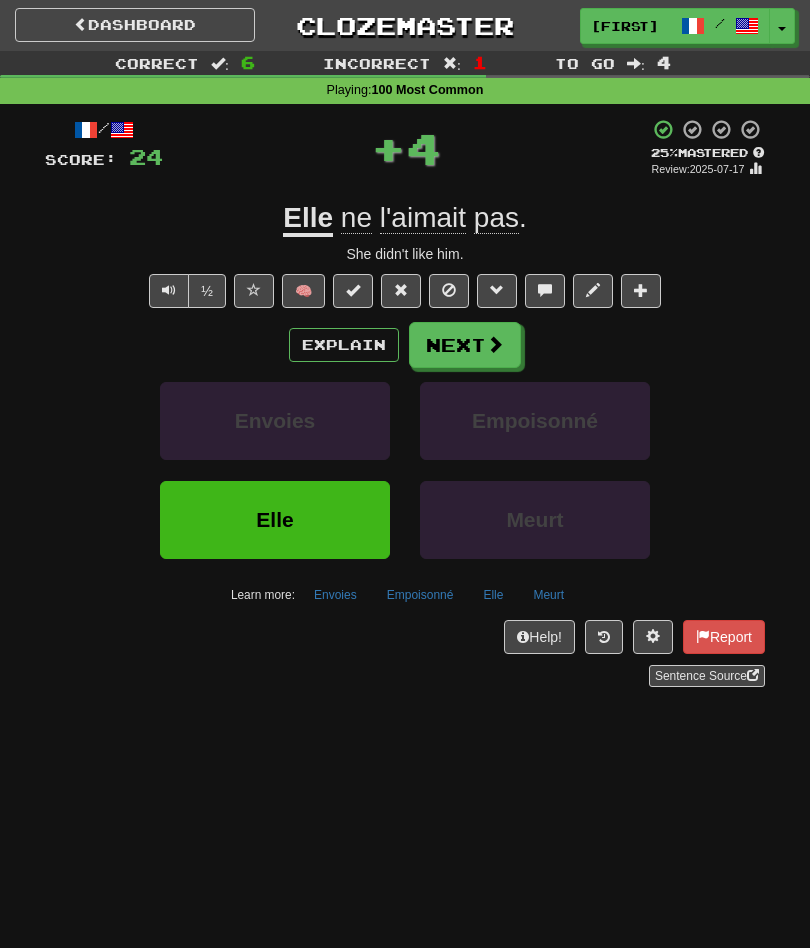 click at bounding box center (495, 344) 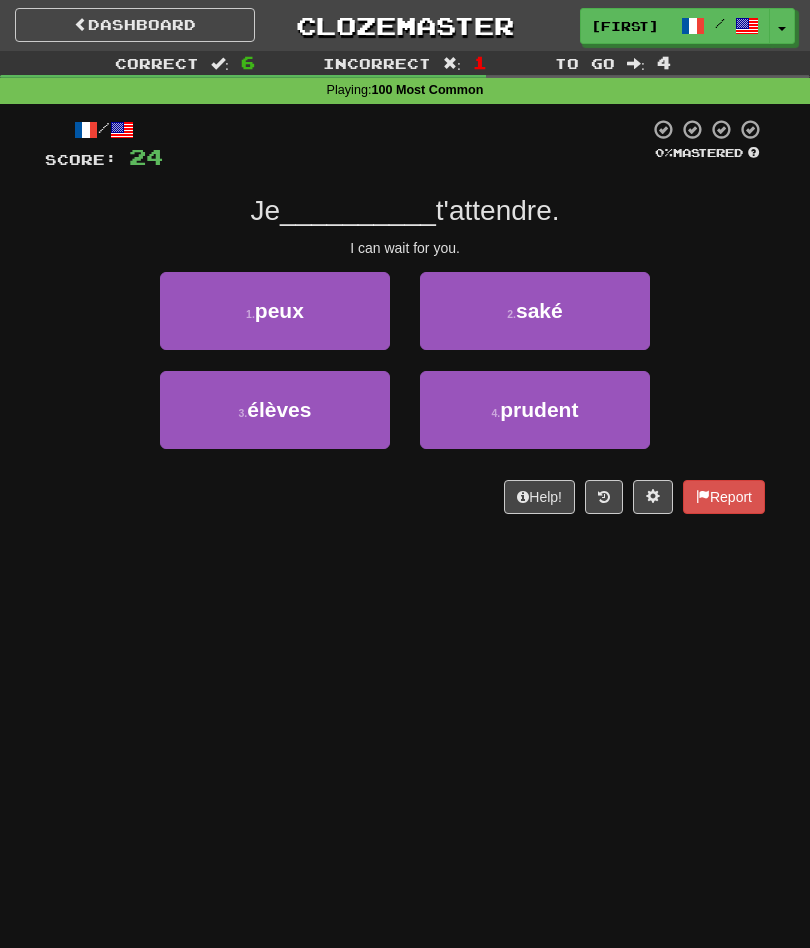 click on "1 .  peux" at bounding box center [275, 311] 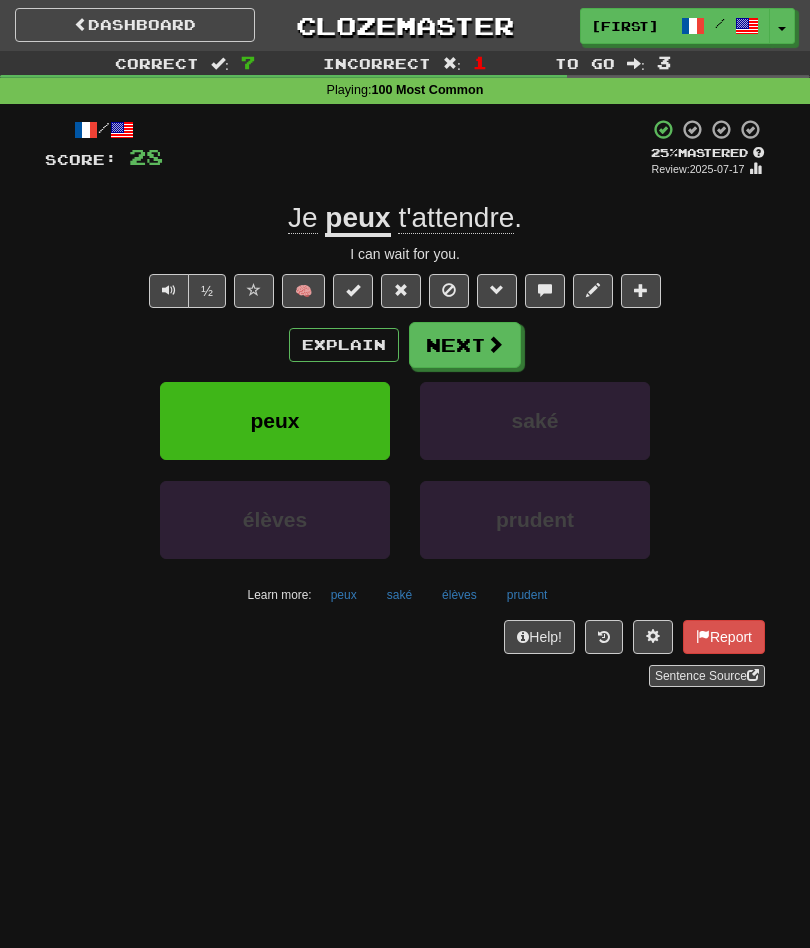 click at bounding box center [495, 344] 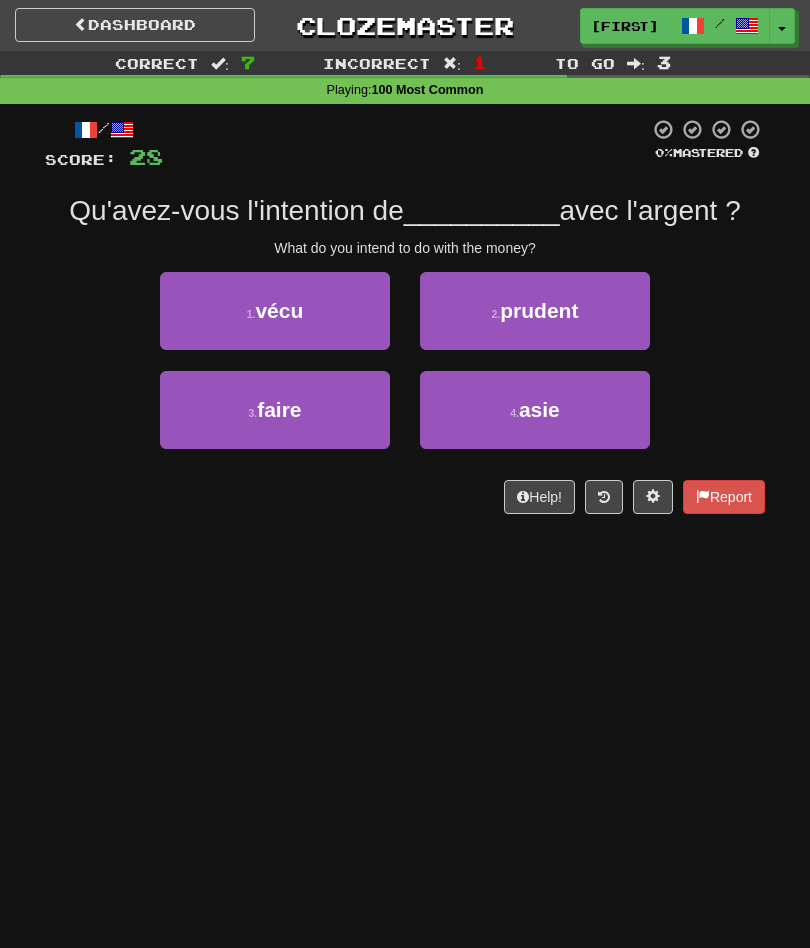 click on "3 .  faire" at bounding box center (275, 410) 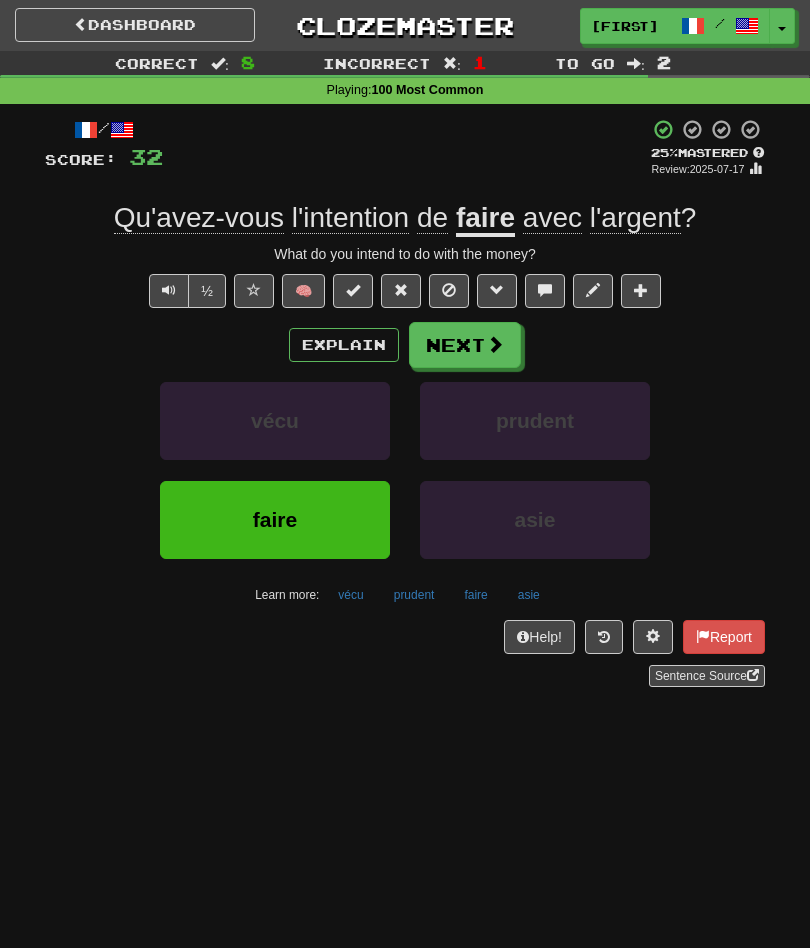 click on "Explain" at bounding box center (344, 345) 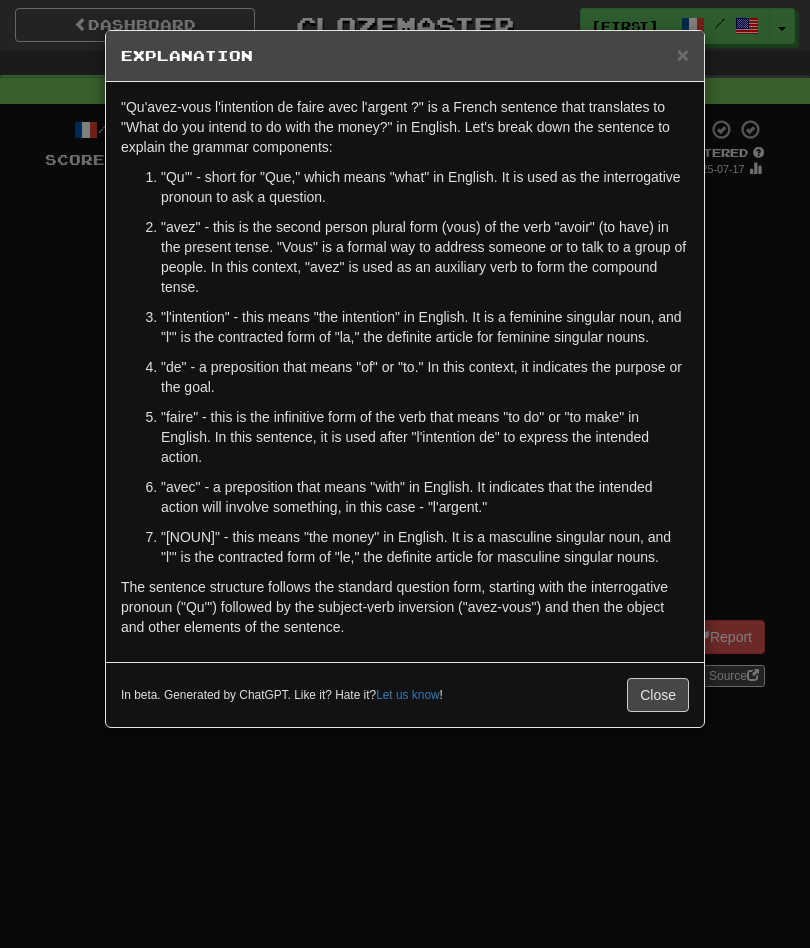 click on "Close" at bounding box center (658, 695) 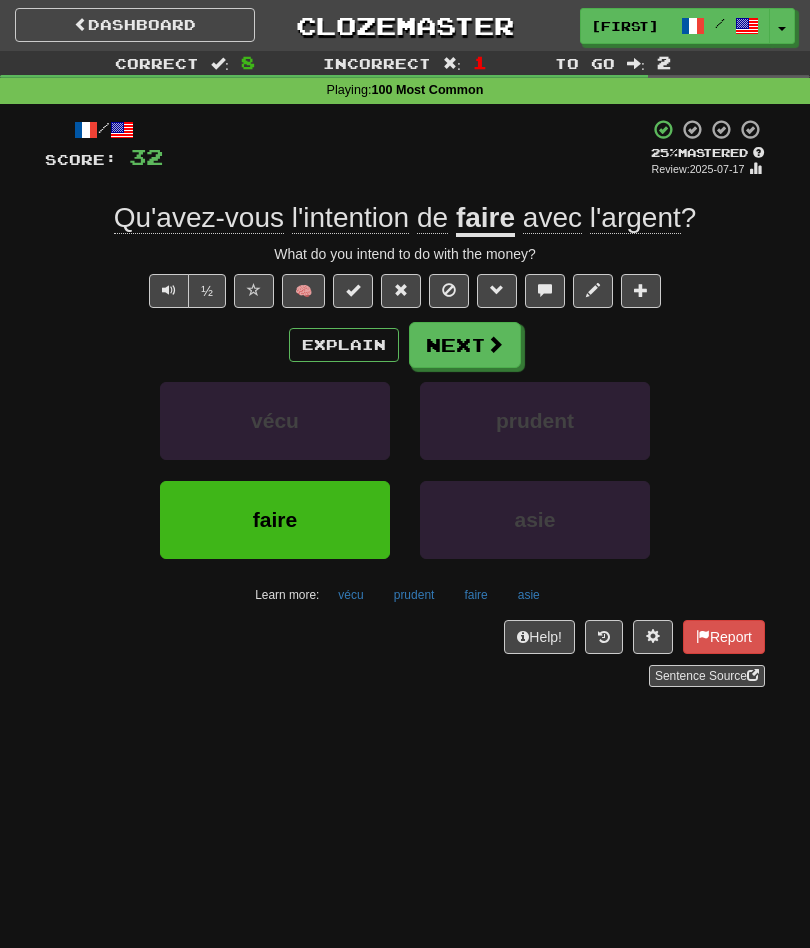 click at bounding box center (495, 344) 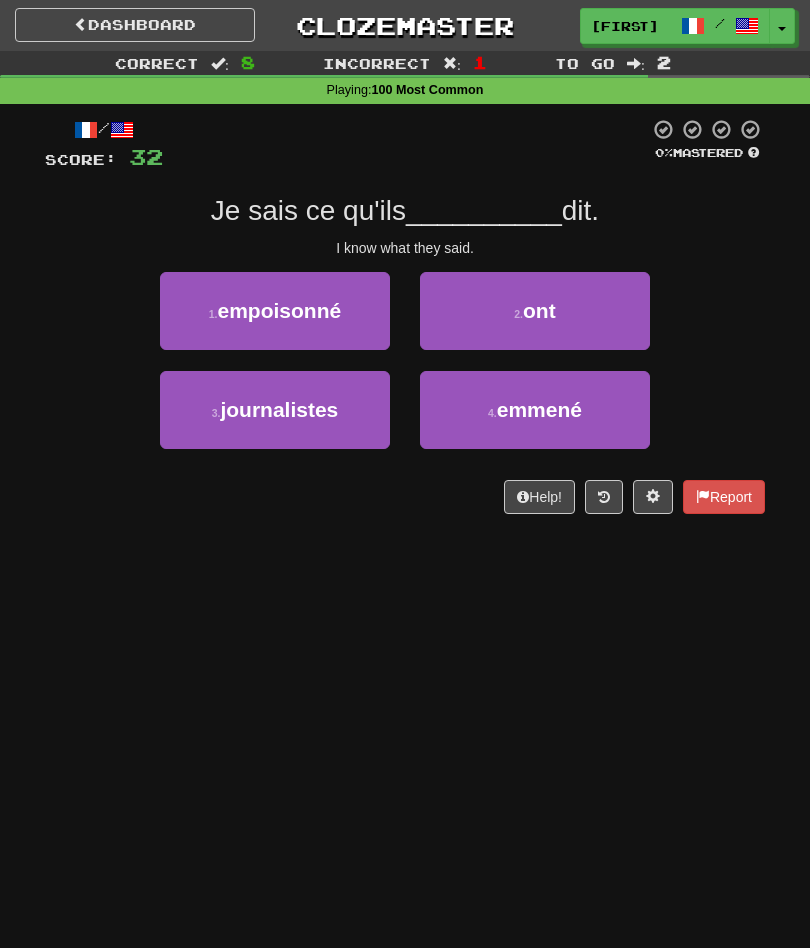 click on "2 .  ont" at bounding box center (535, 311) 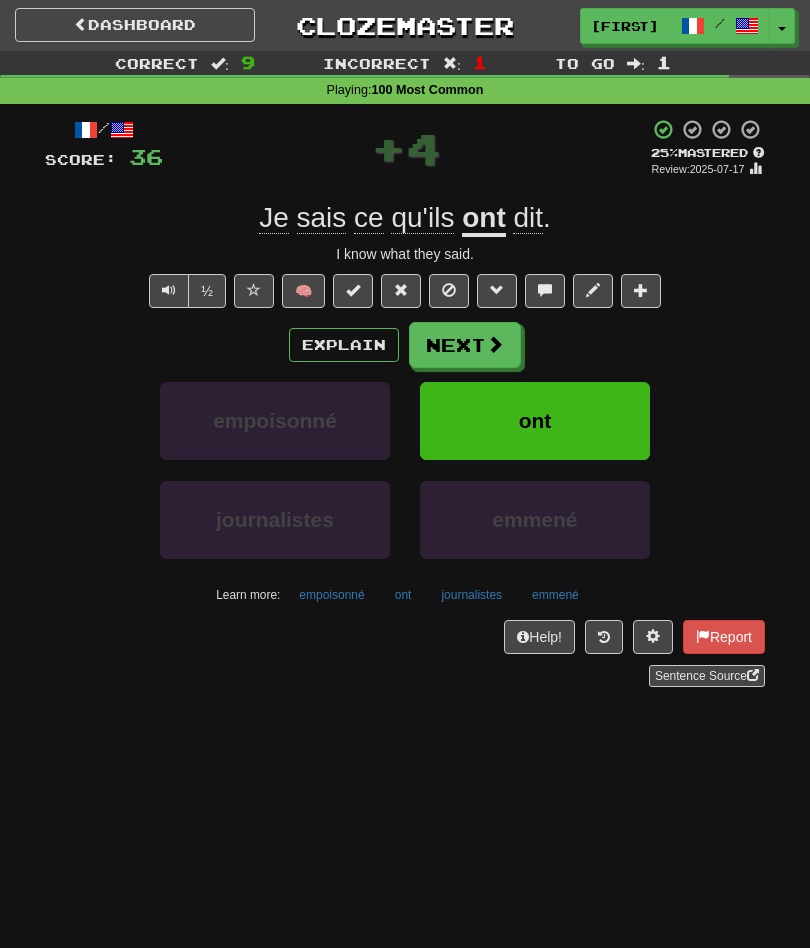 click at bounding box center [495, 344] 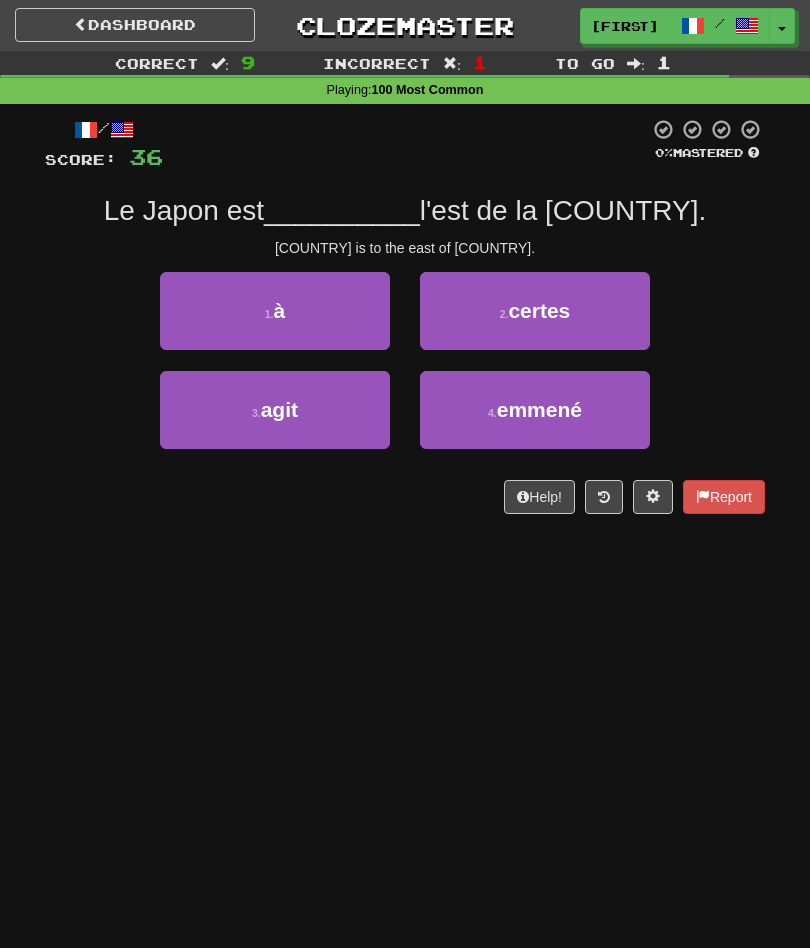 click on "1 .  à" at bounding box center (275, 311) 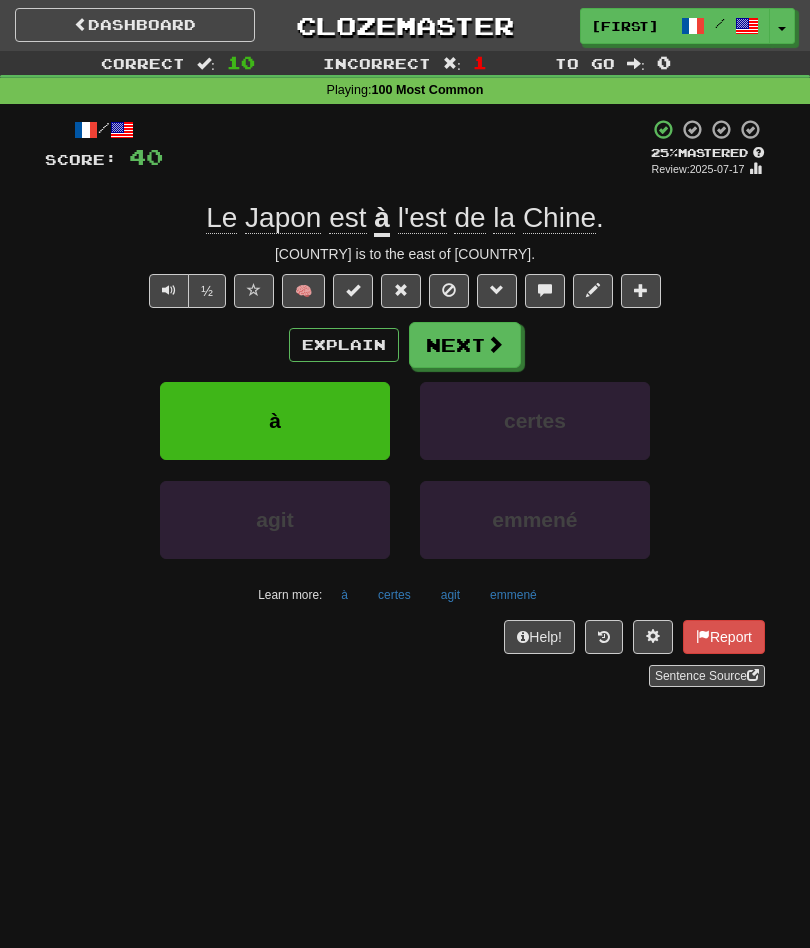 click at bounding box center (495, 344) 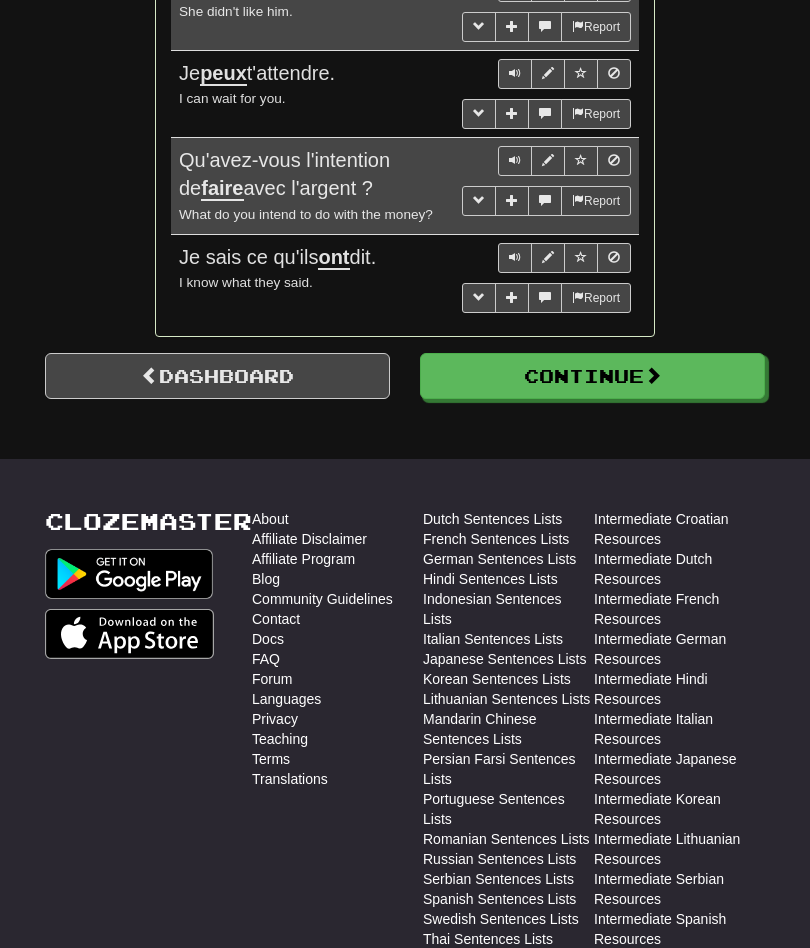click on "Continue" at bounding box center (592, 376) 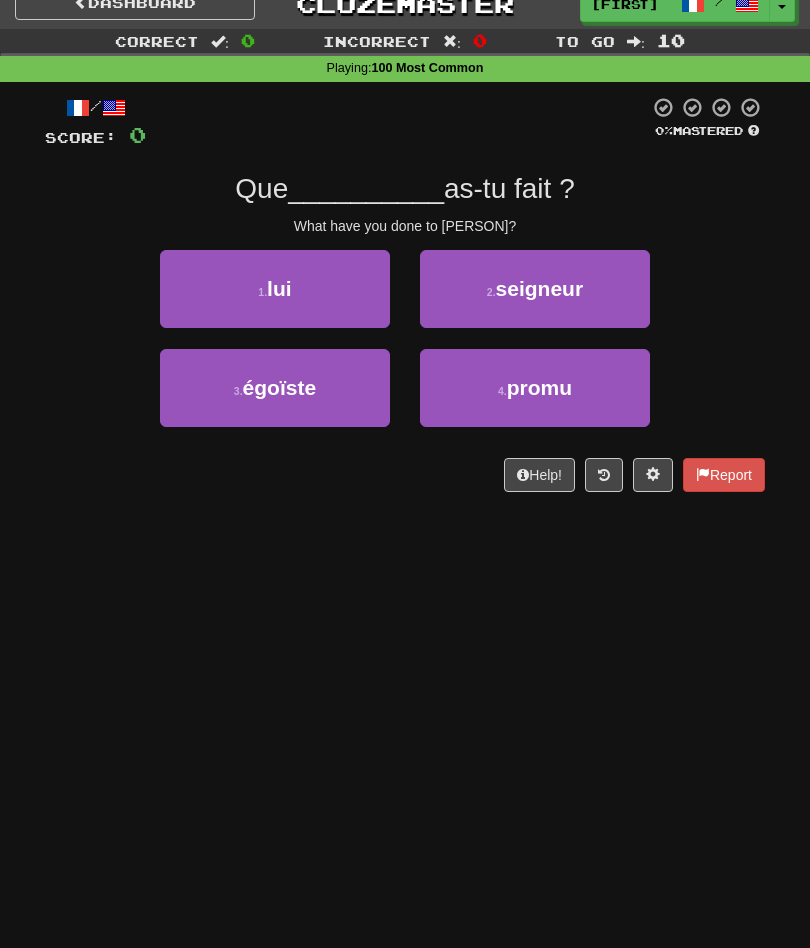 scroll, scrollTop: 0, scrollLeft: 0, axis: both 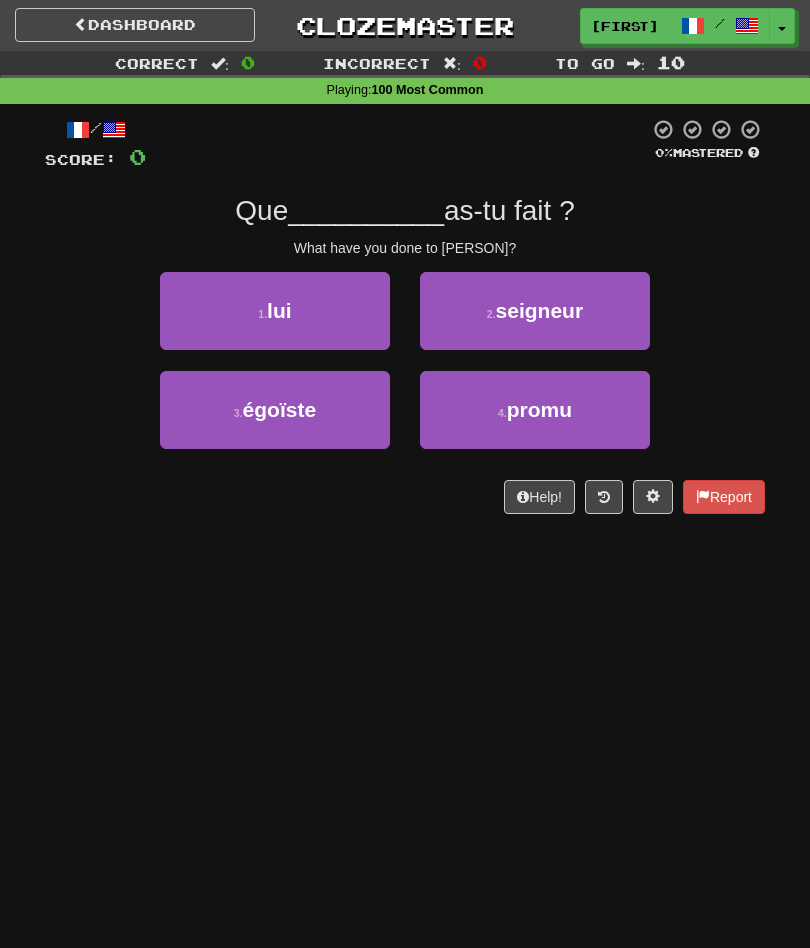click on "Dashboard" at bounding box center (135, 25) 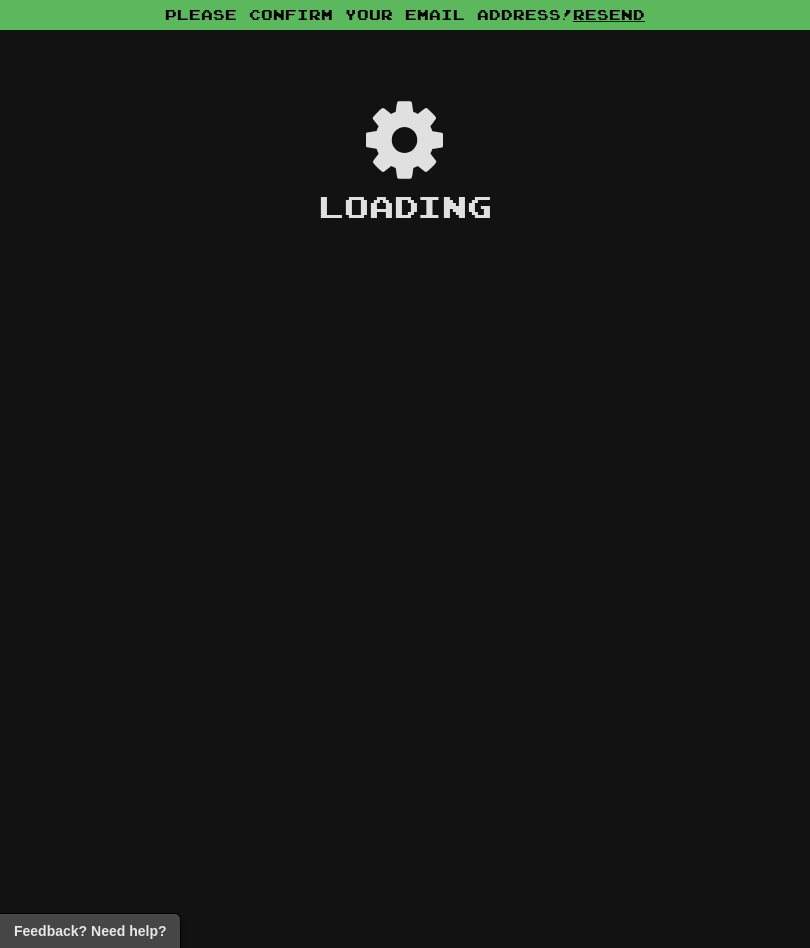 scroll, scrollTop: 0, scrollLeft: 0, axis: both 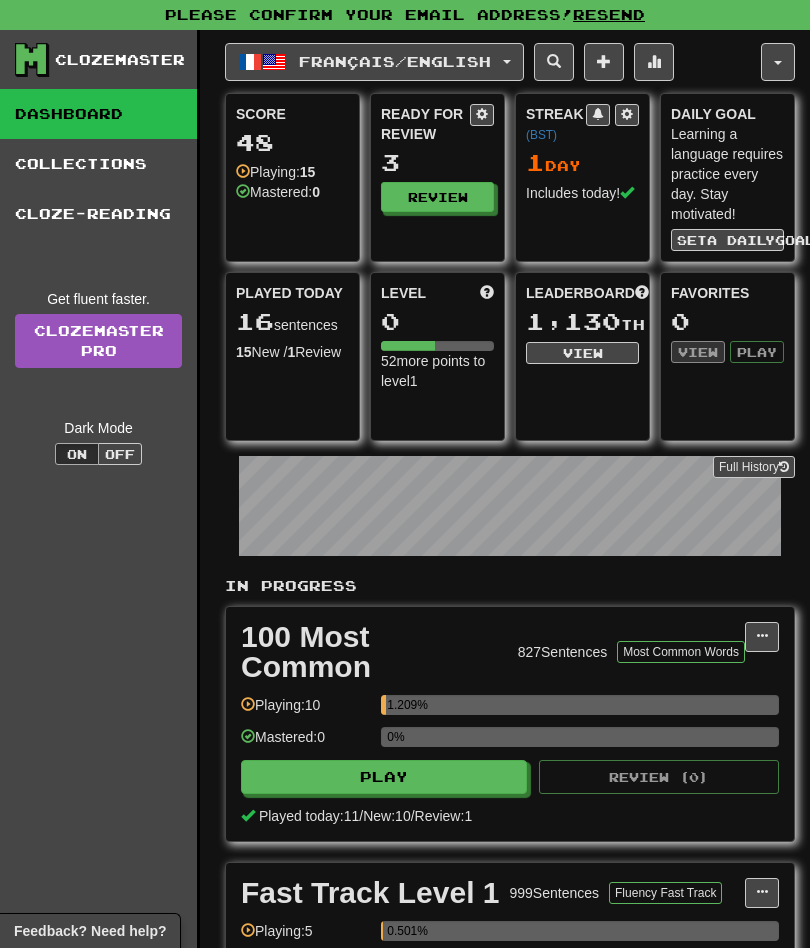 click on "Cloze-Reading" at bounding box center [98, 214] 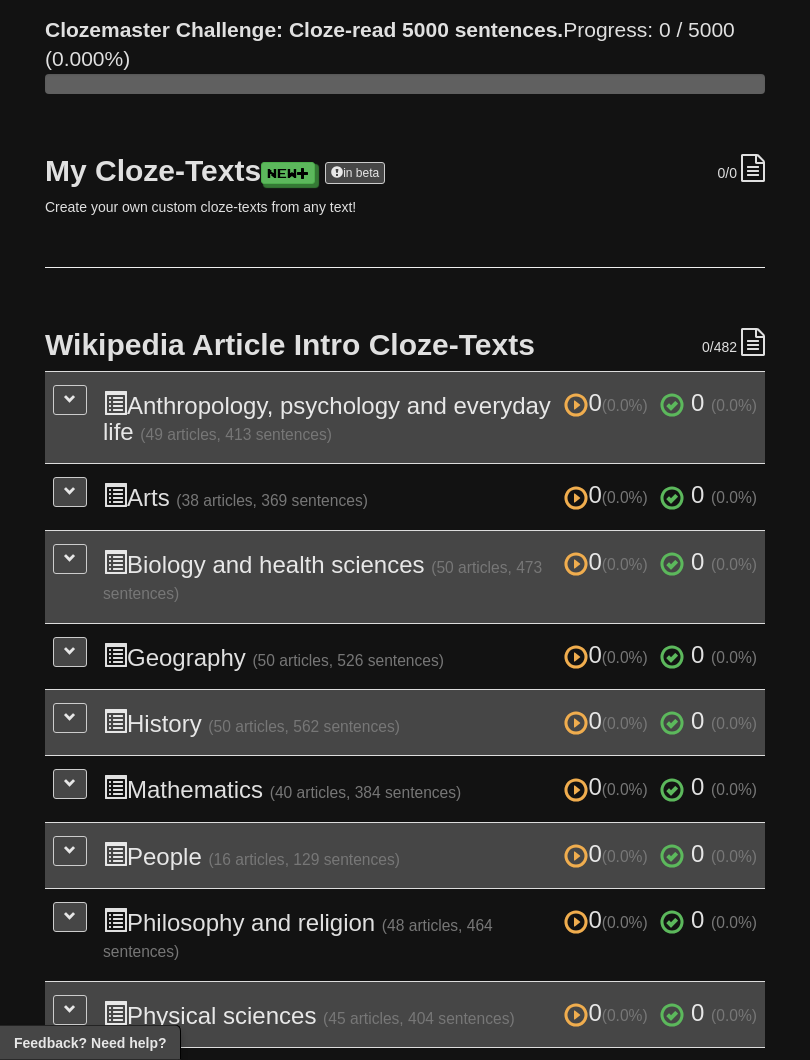 scroll, scrollTop: 214, scrollLeft: 0, axis: vertical 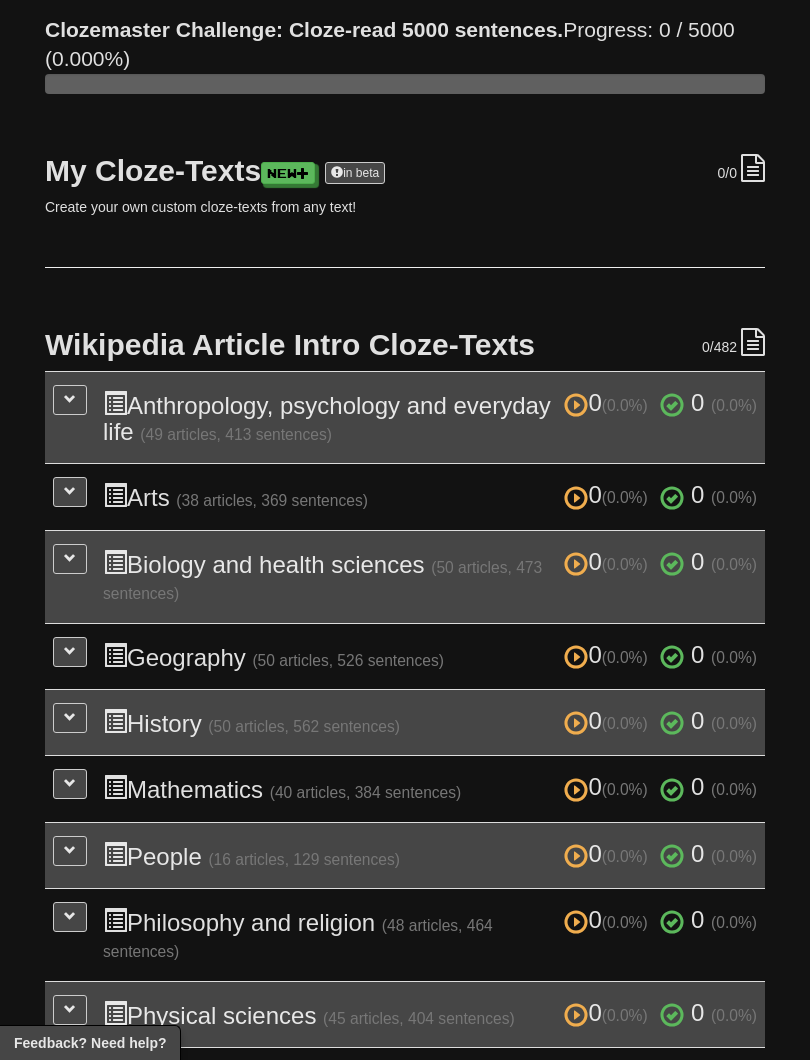 click at bounding box center (70, 400) 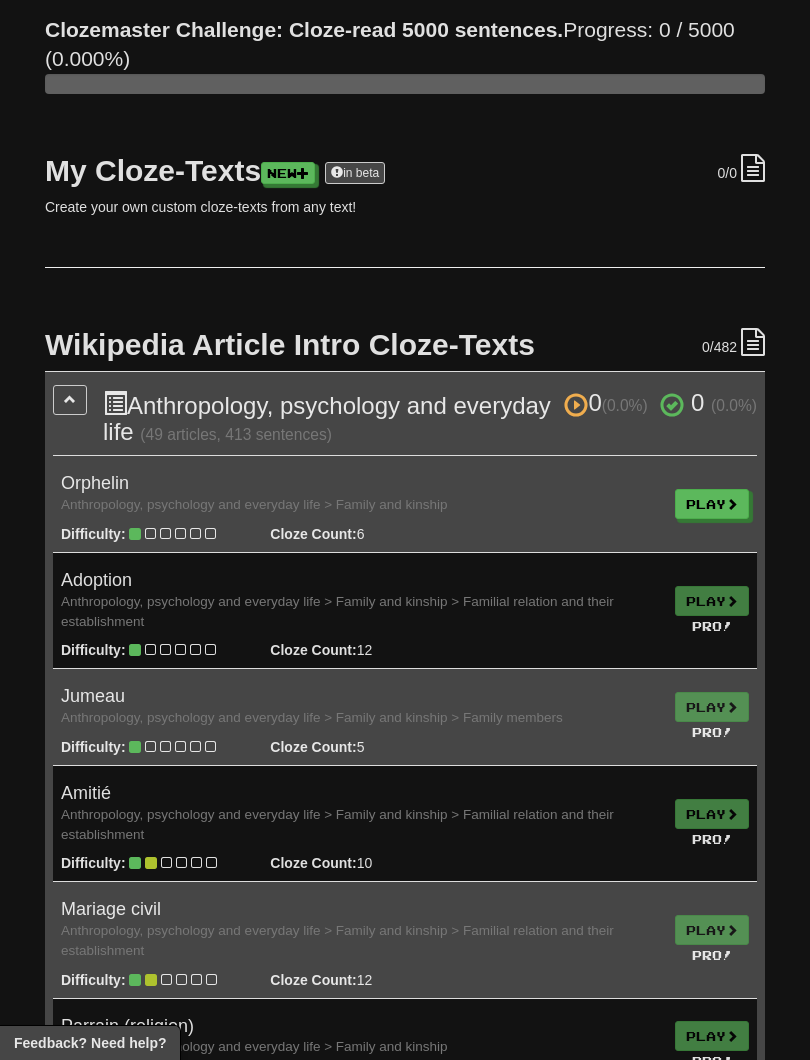 click on "Play" at bounding box center [712, 504] 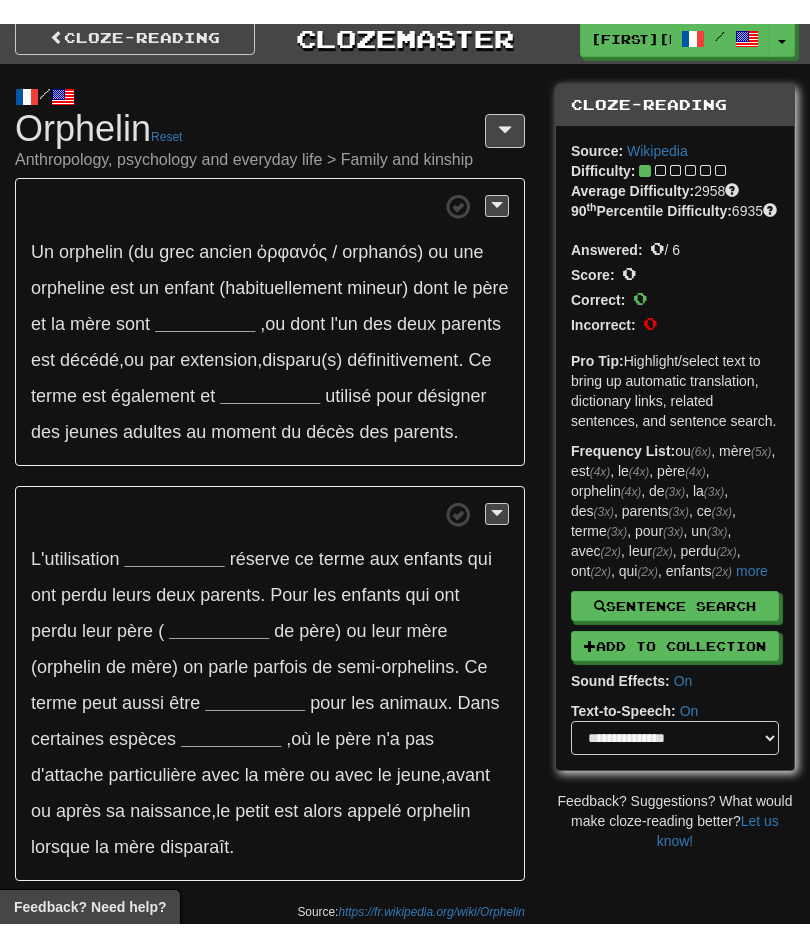 scroll, scrollTop: 0, scrollLeft: 0, axis: both 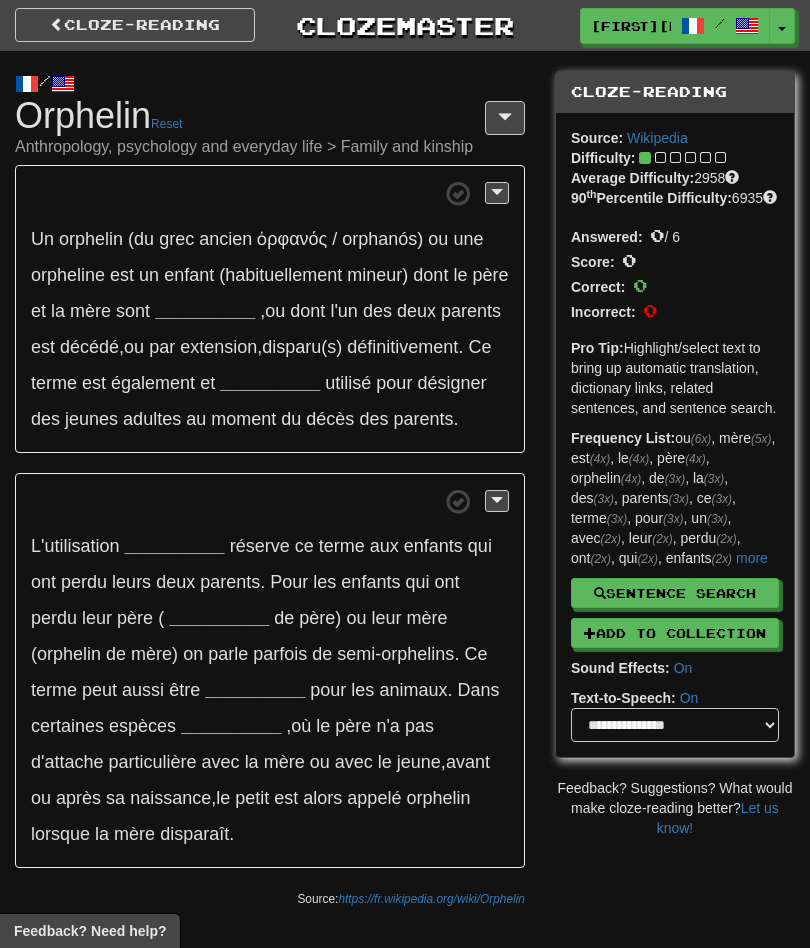 click on "Cloze-Reading" at bounding box center [135, 25] 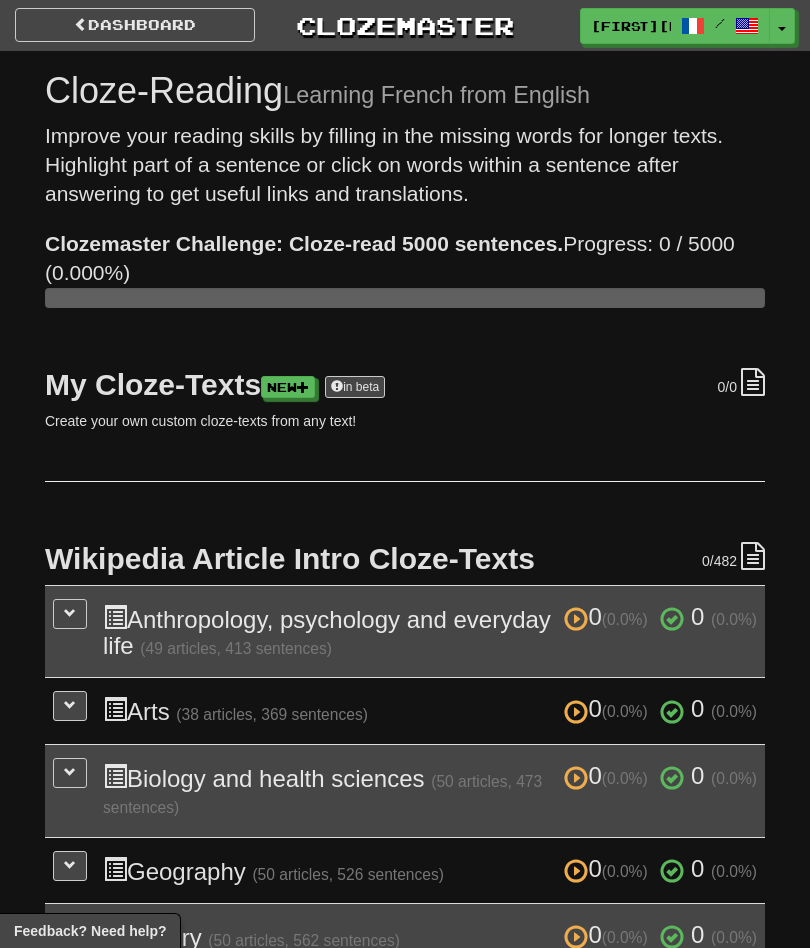 scroll, scrollTop: 0, scrollLeft: 0, axis: both 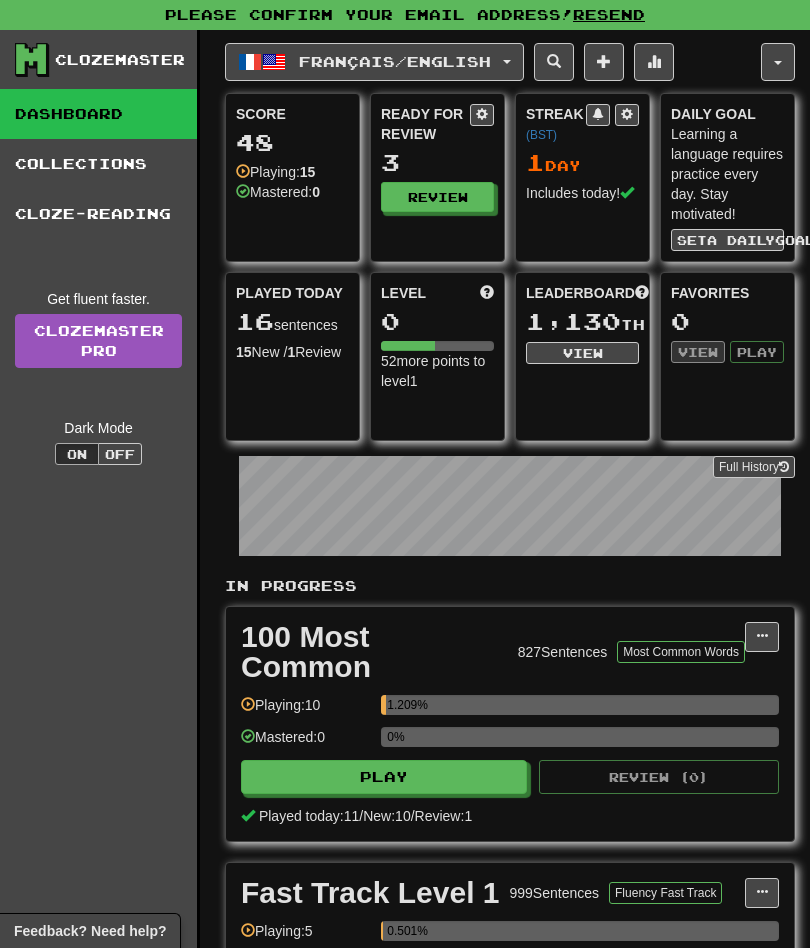 click at bounding box center [654, 61] 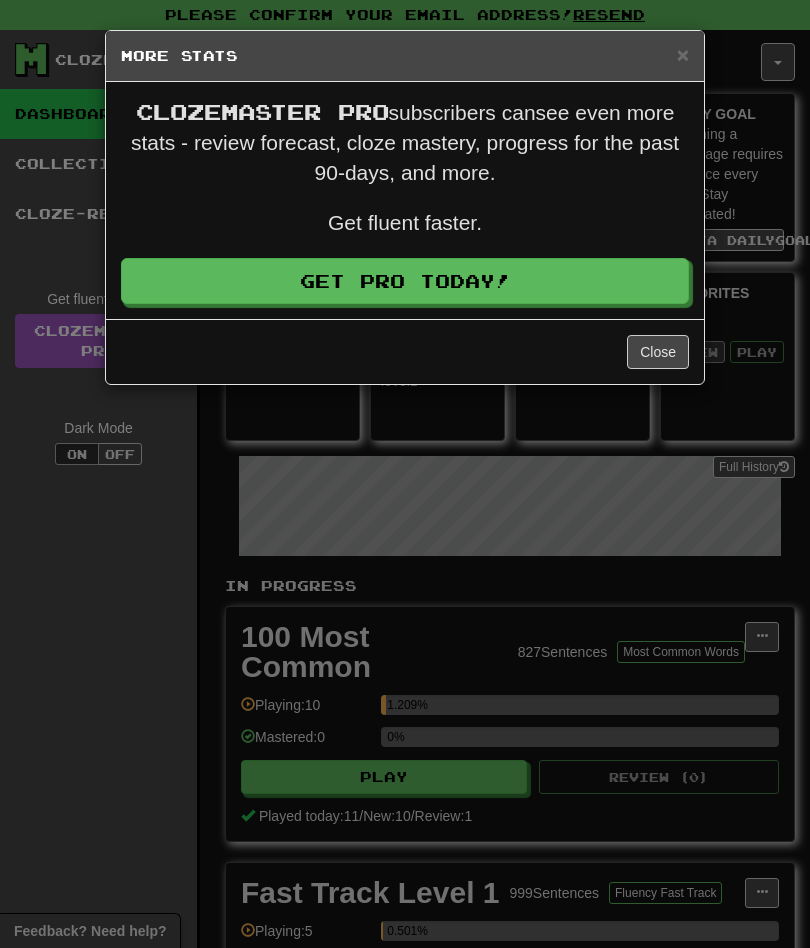 click on "Close" at bounding box center (658, 352) 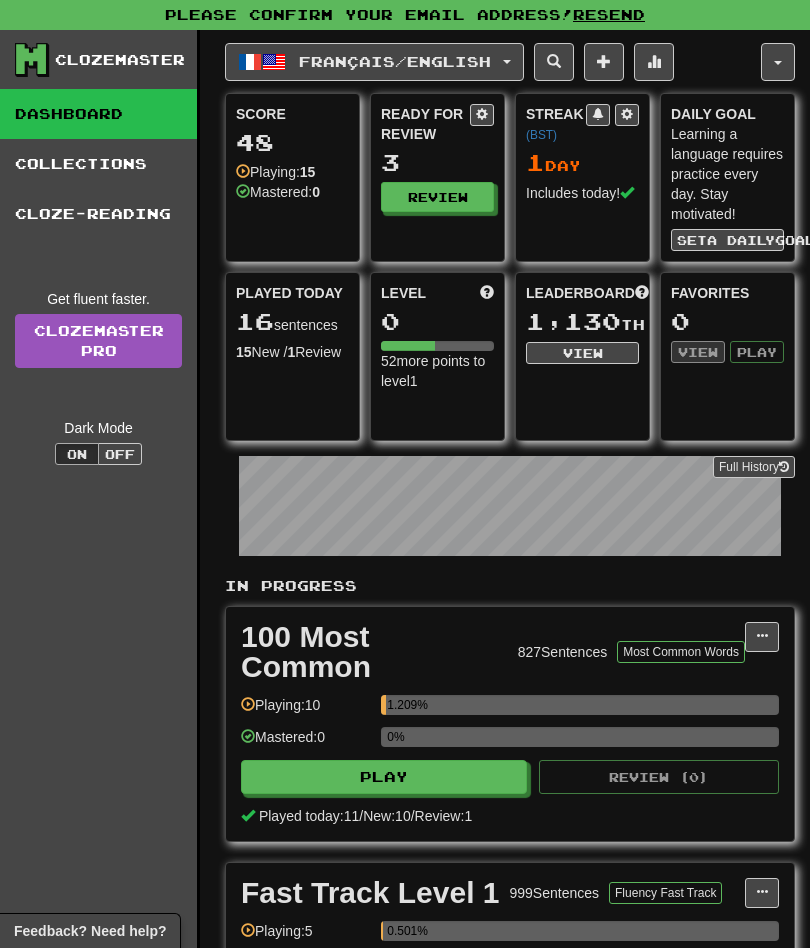 click at bounding box center [604, 61] 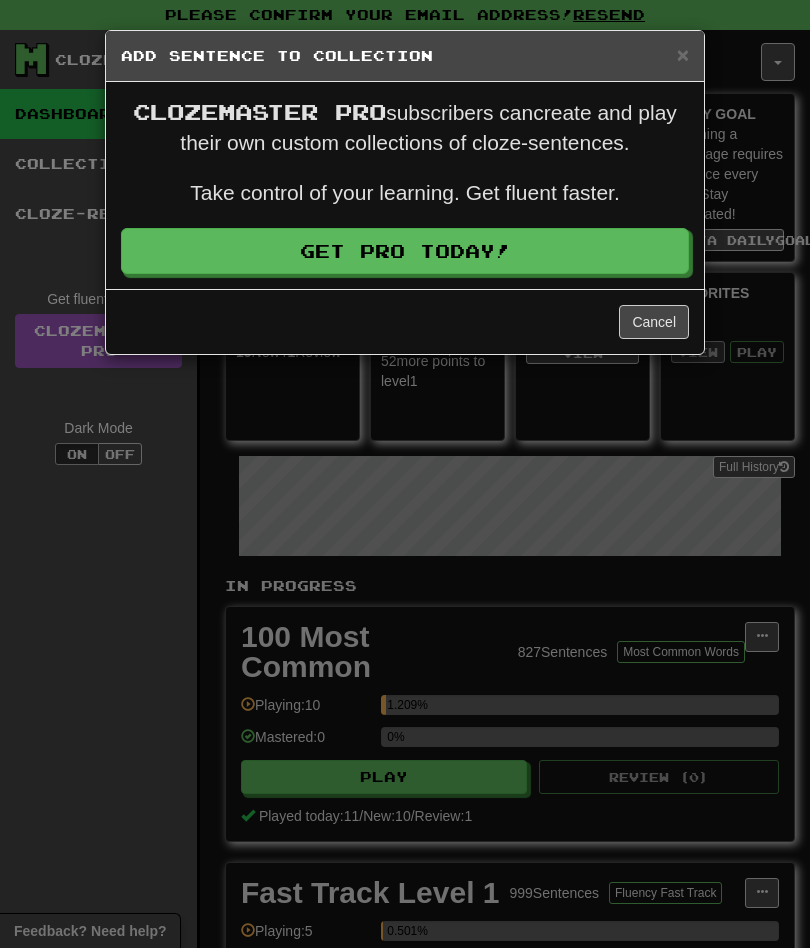 click on "Cancel" at bounding box center [654, 322] 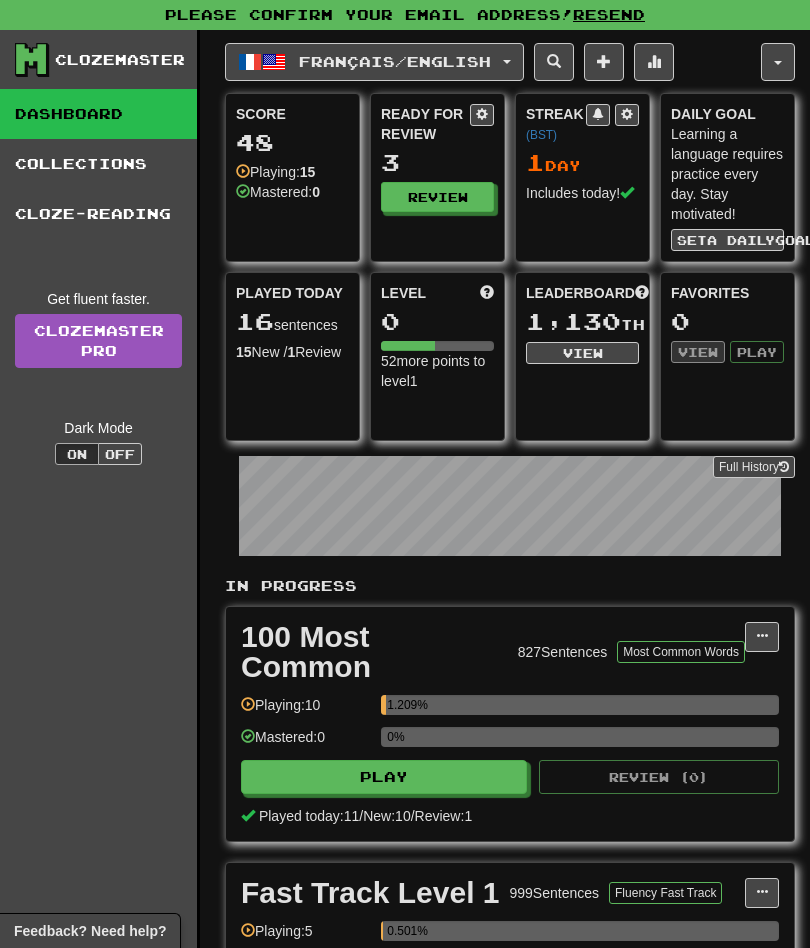 click at bounding box center (654, 62) 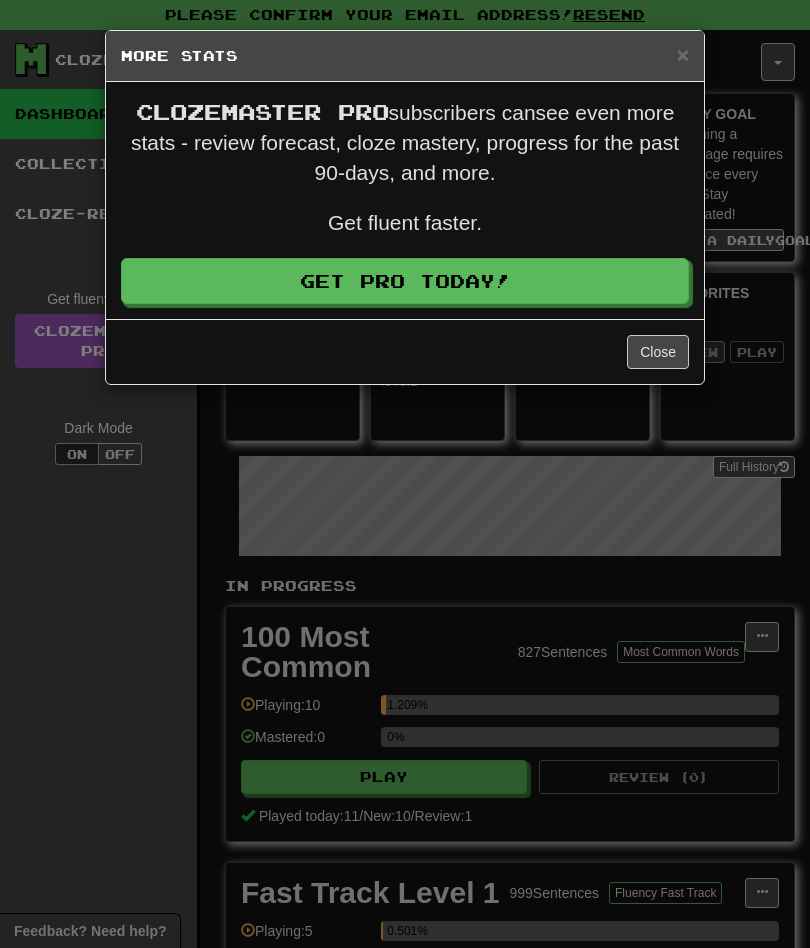 click on "Close" at bounding box center [658, 352] 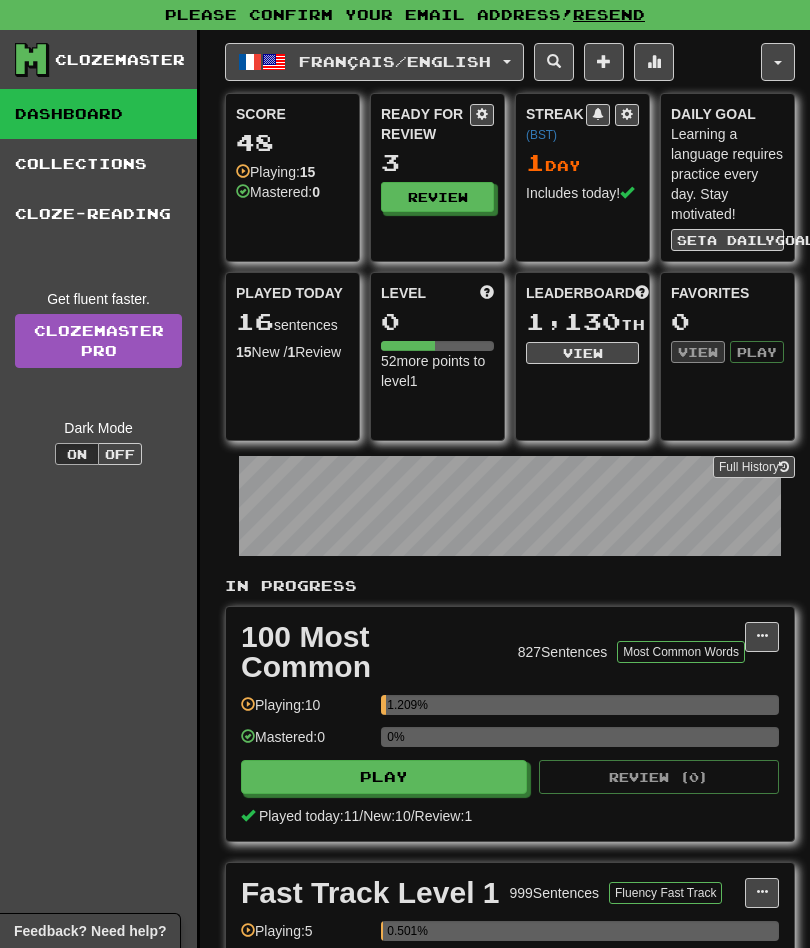click at bounding box center (554, 62) 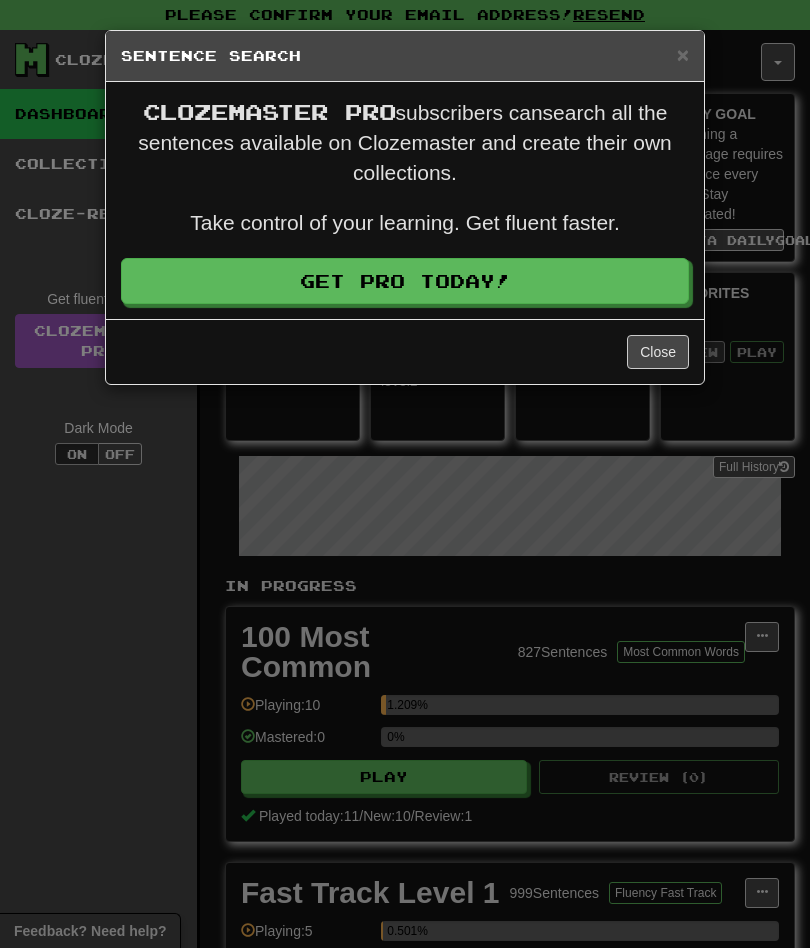 click on "Close" at bounding box center [658, 352] 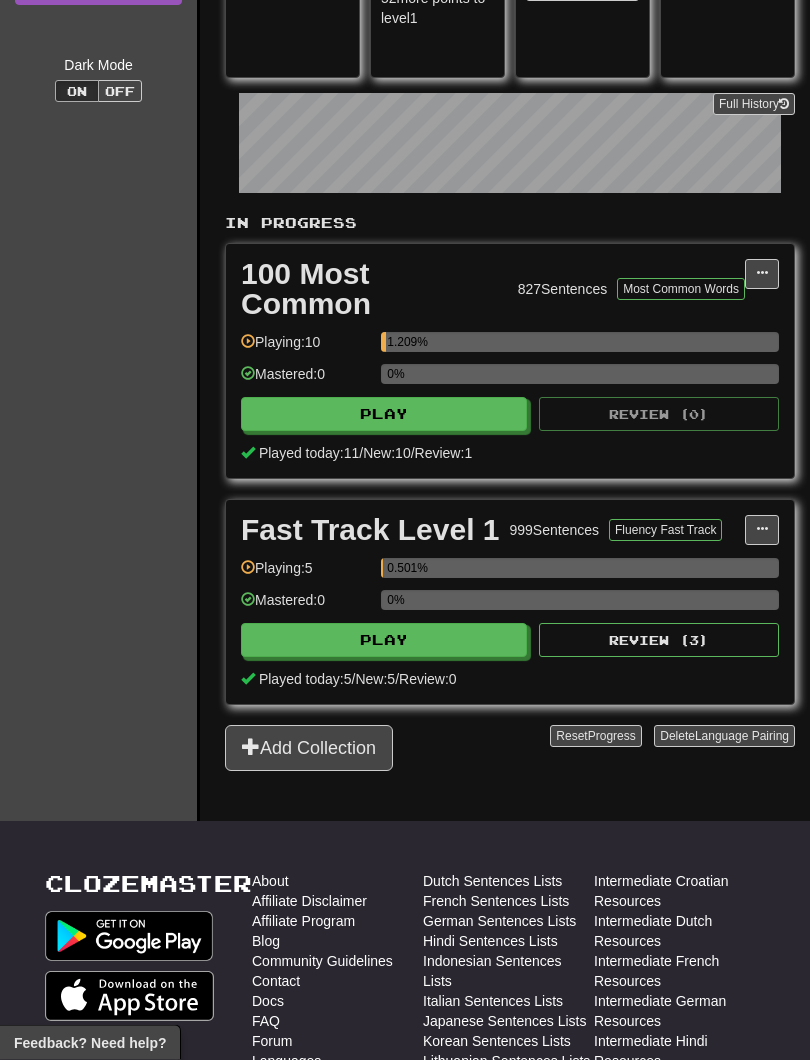 scroll, scrollTop: 0, scrollLeft: 0, axis: both 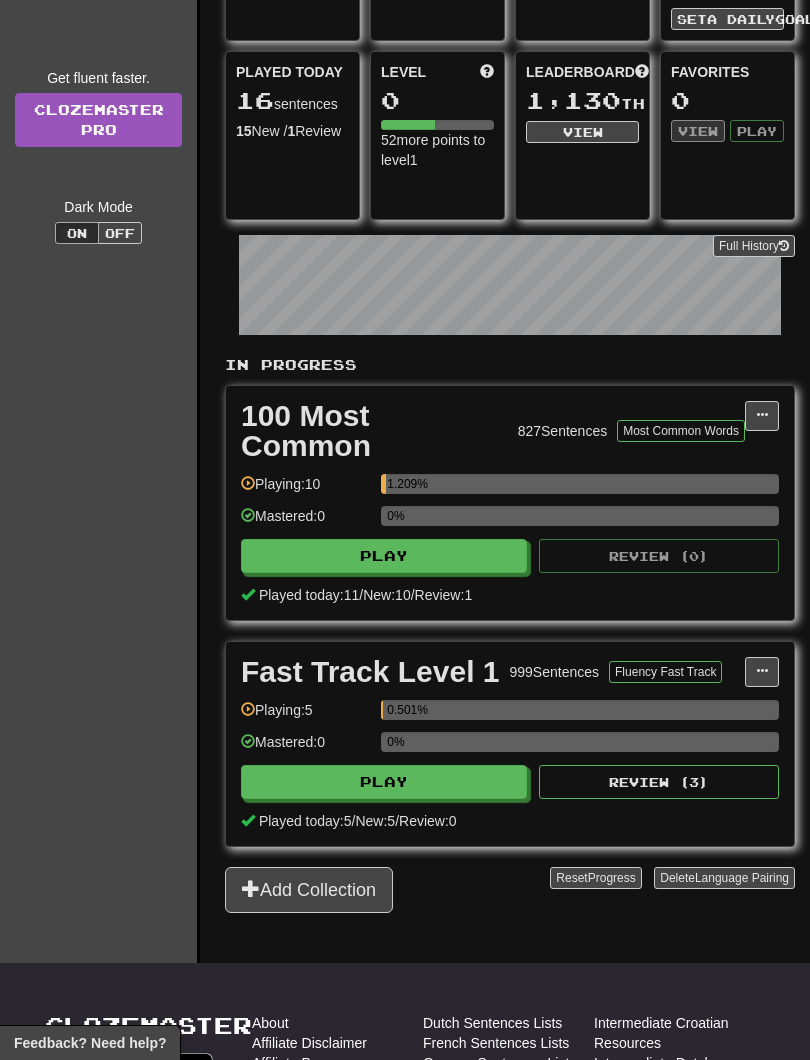 click on "Add Collection" at bounding box center (309, 890) 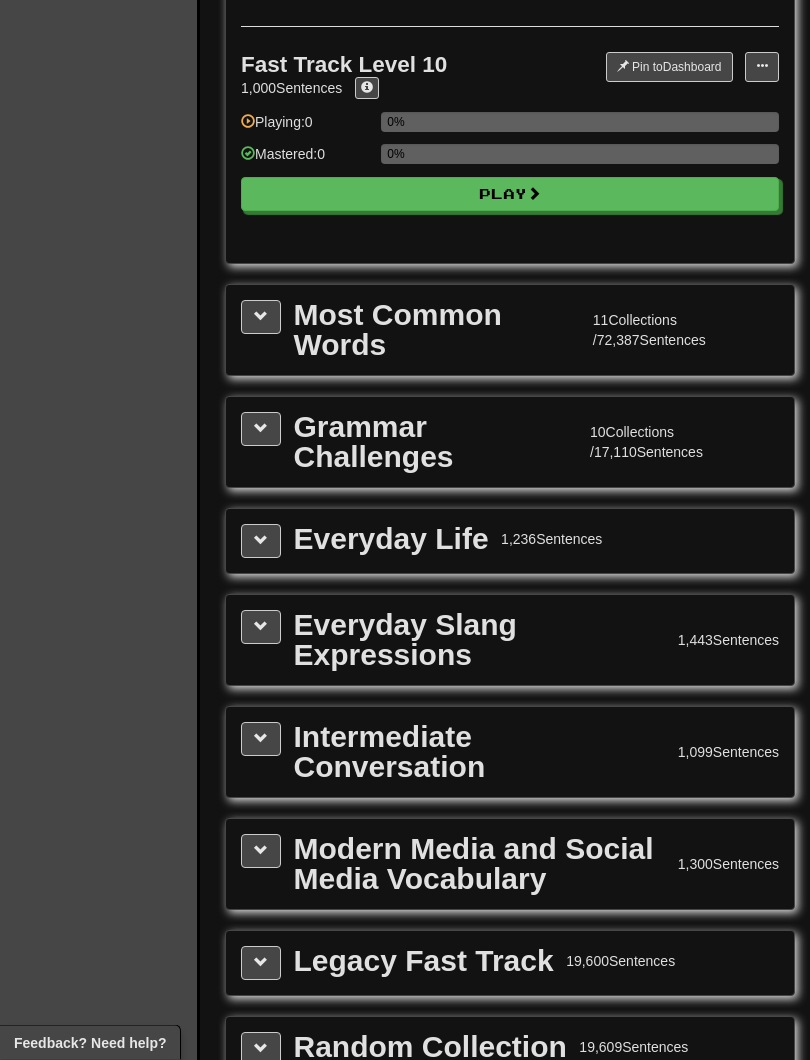scroll, scrollTop: 2081, scrollLeft: 0, axis: vertical 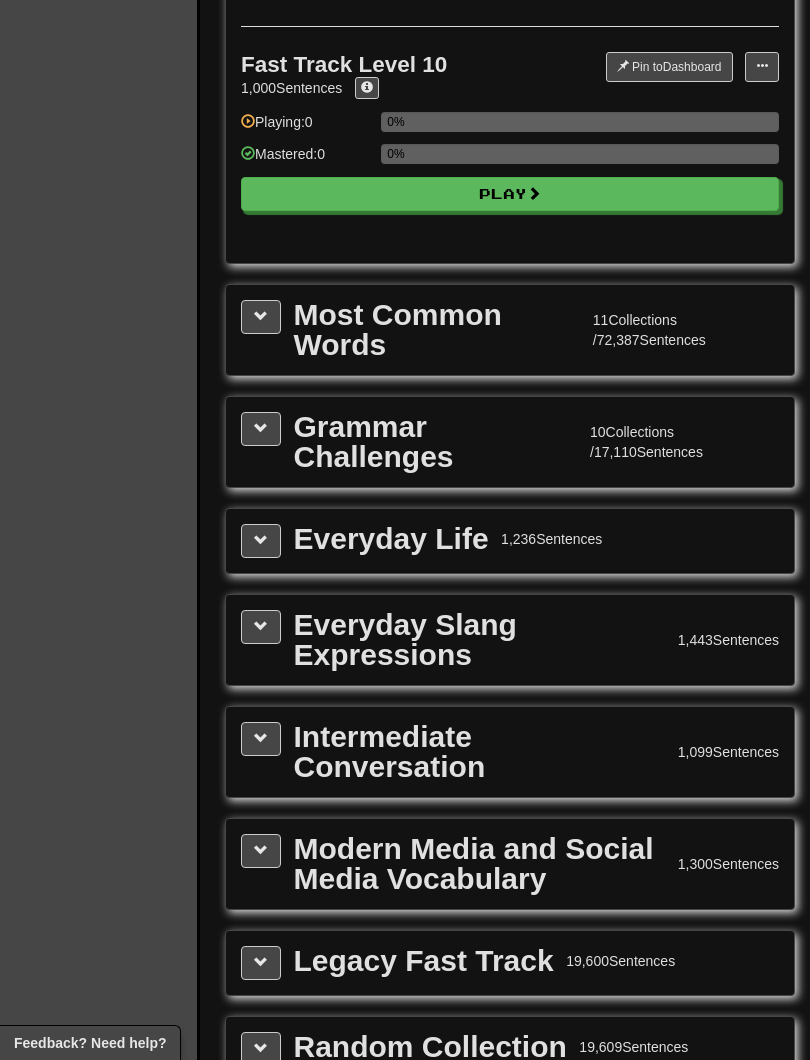 click at bounding box center (261, 316) 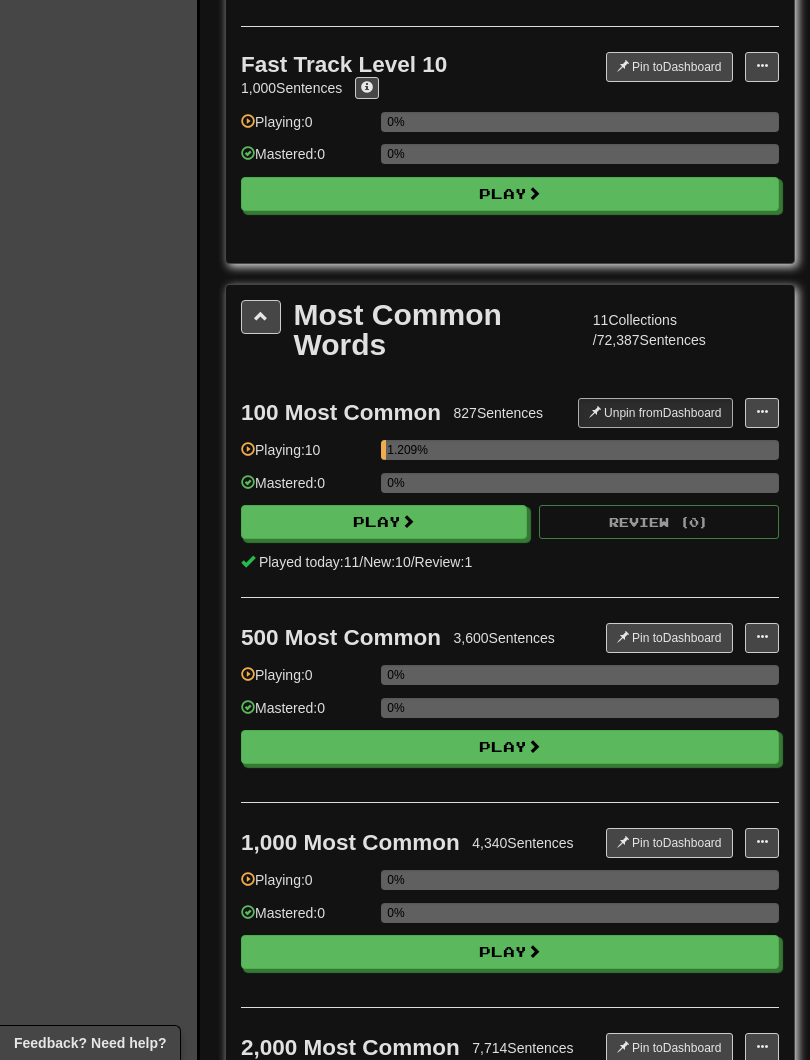 click at bounding box center [261, 317] 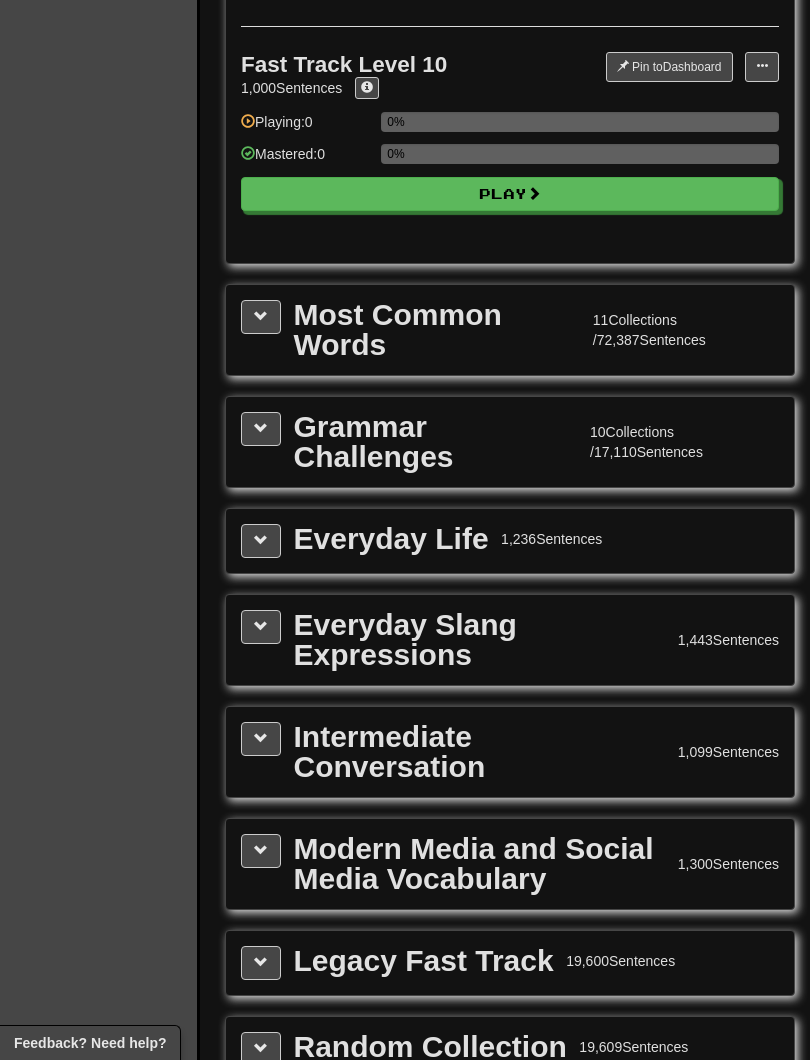 click at bounding box center [261, 429] 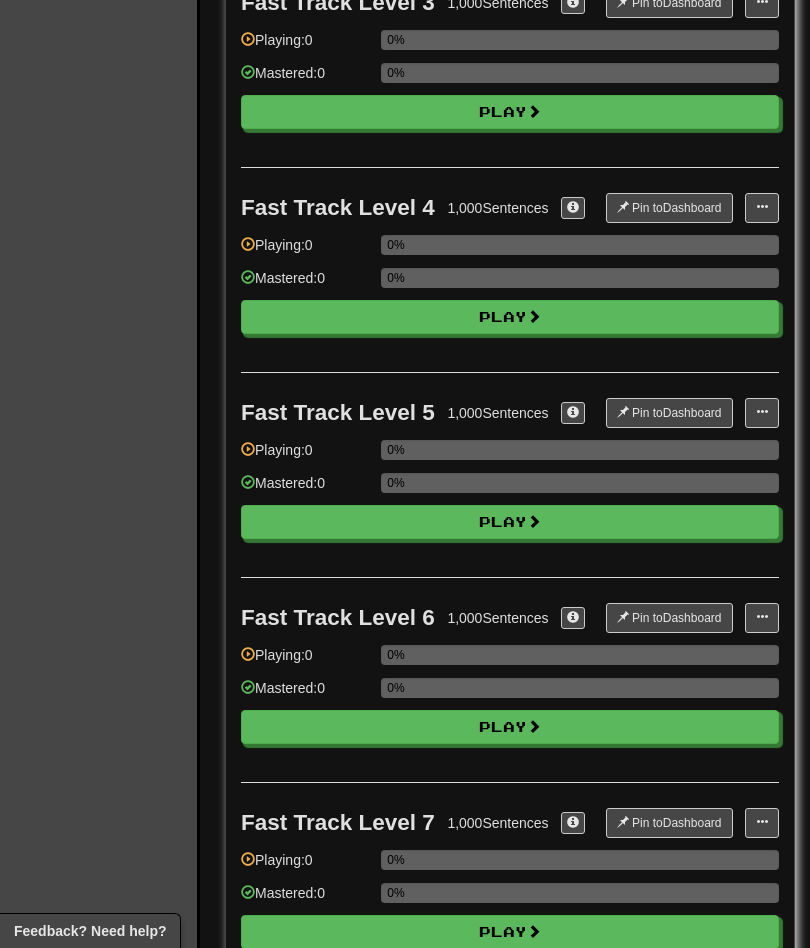 scroll, scrollTop: 695, scrollLeft: 0, axis: vertical 